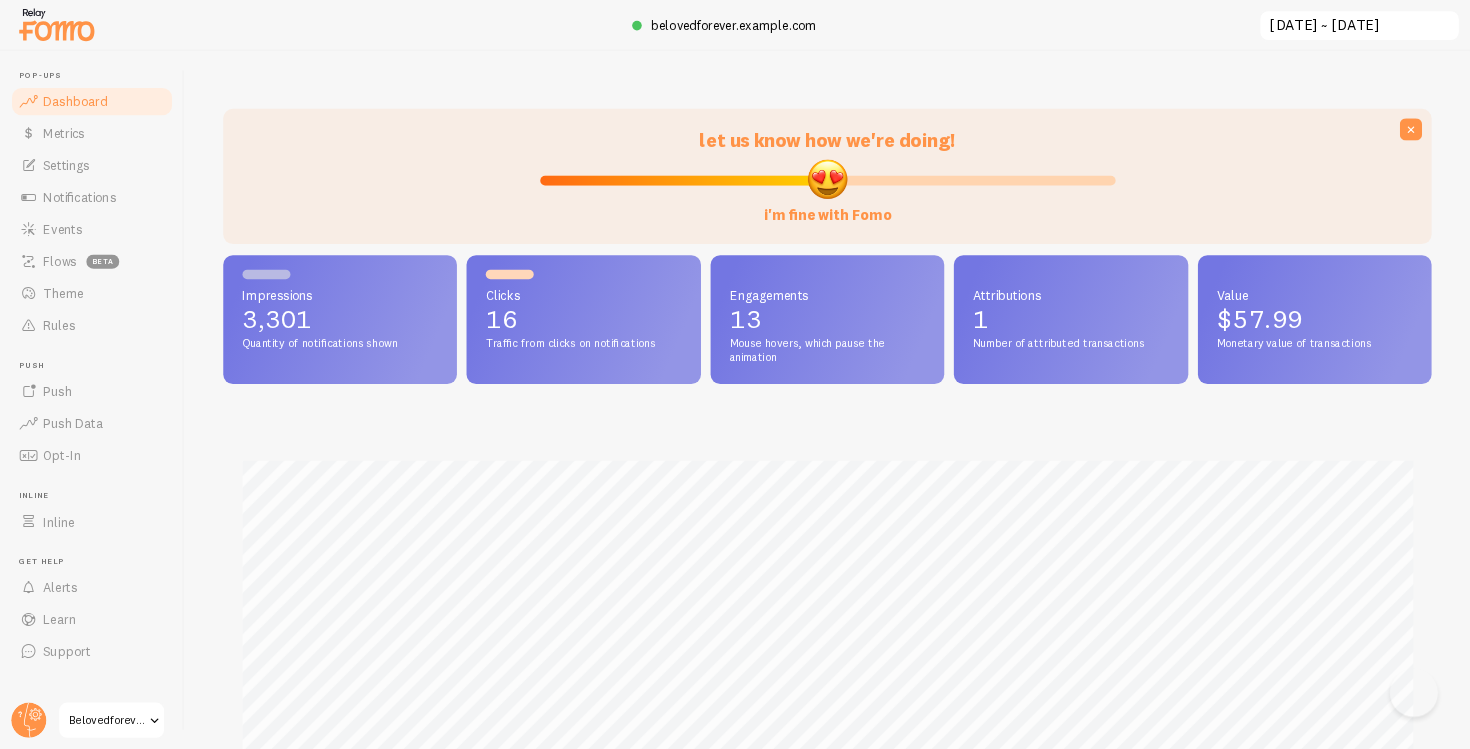 scroll, scrollTop: 0, scrollLeft: 0, axis: both 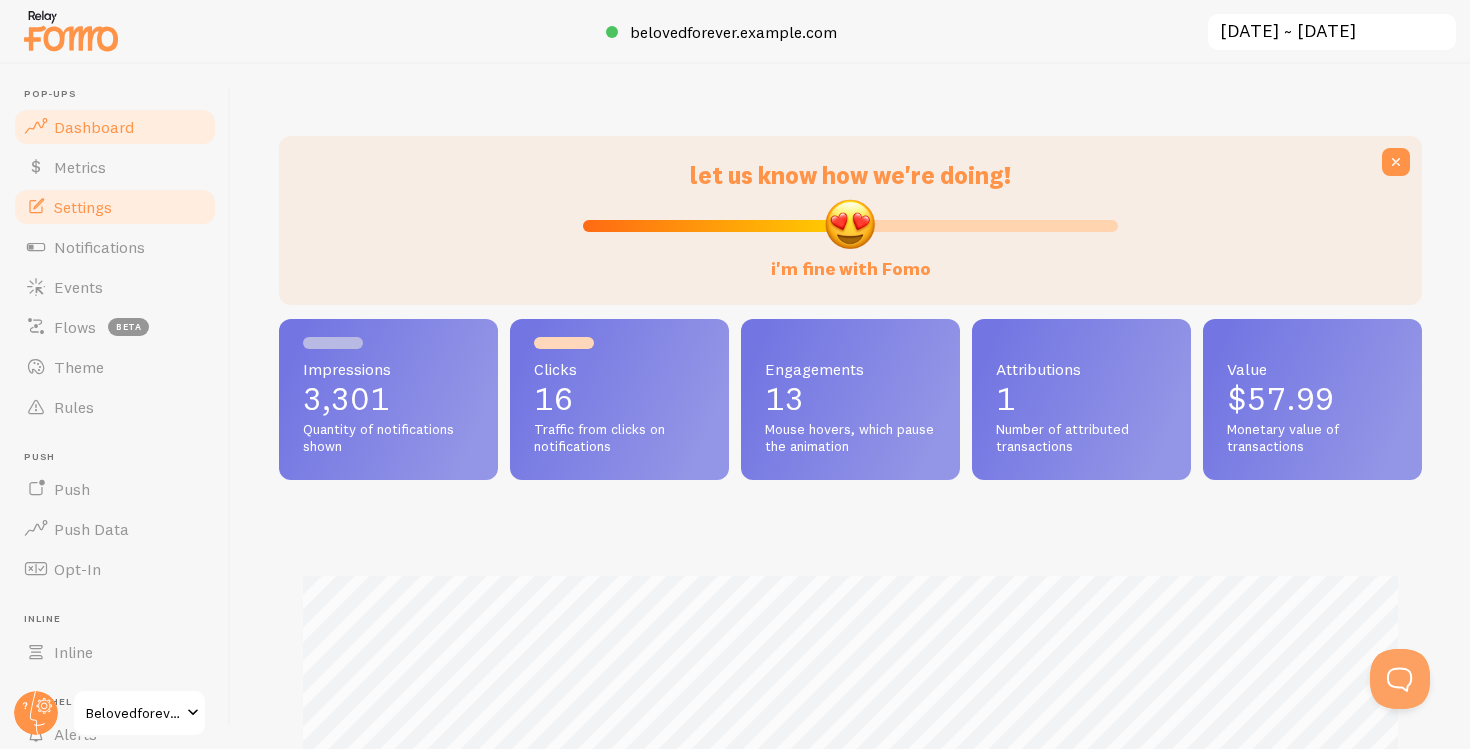 click on "Settings" at bounding box center [115, 207] 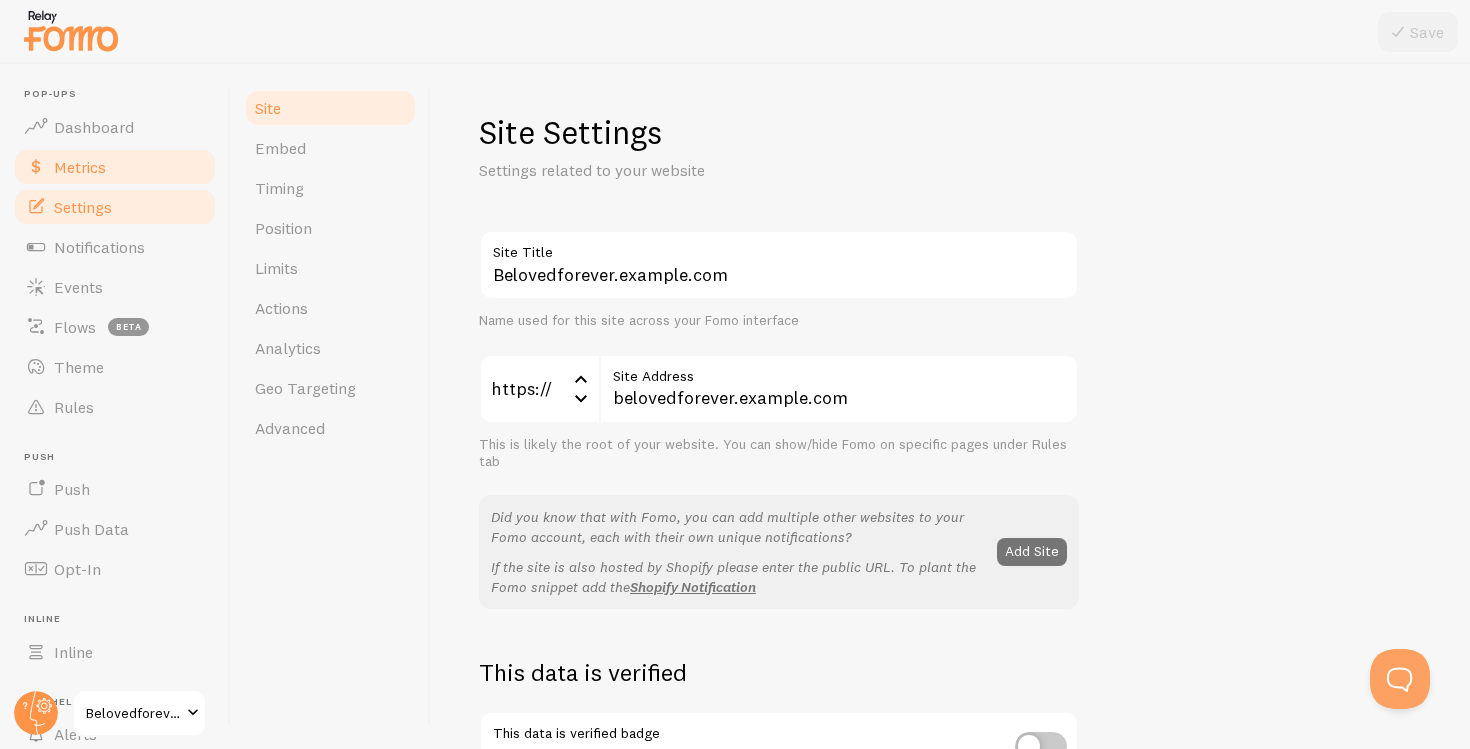click on "Metrics" at bounding box center [80, 167] 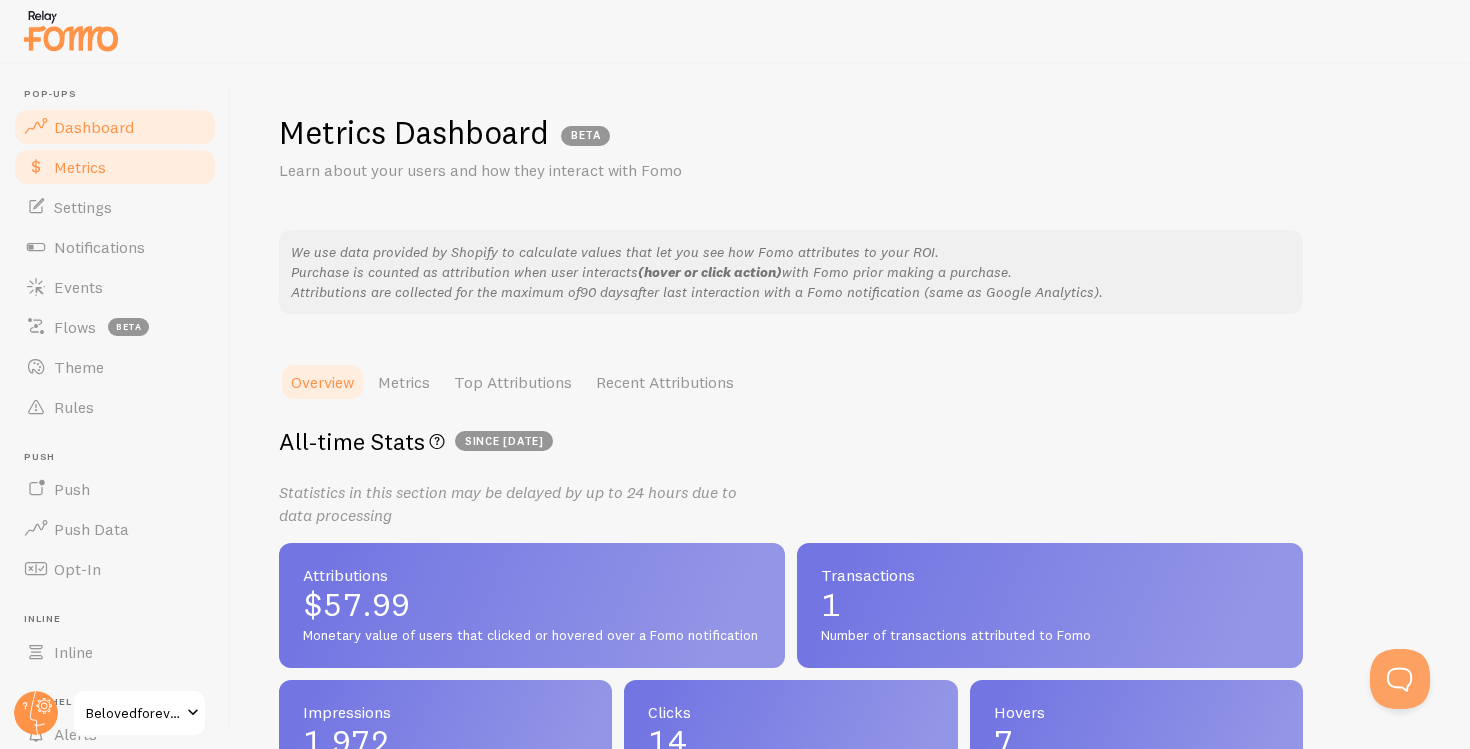 click on "Dashboard" at bounding box center (94, 127) 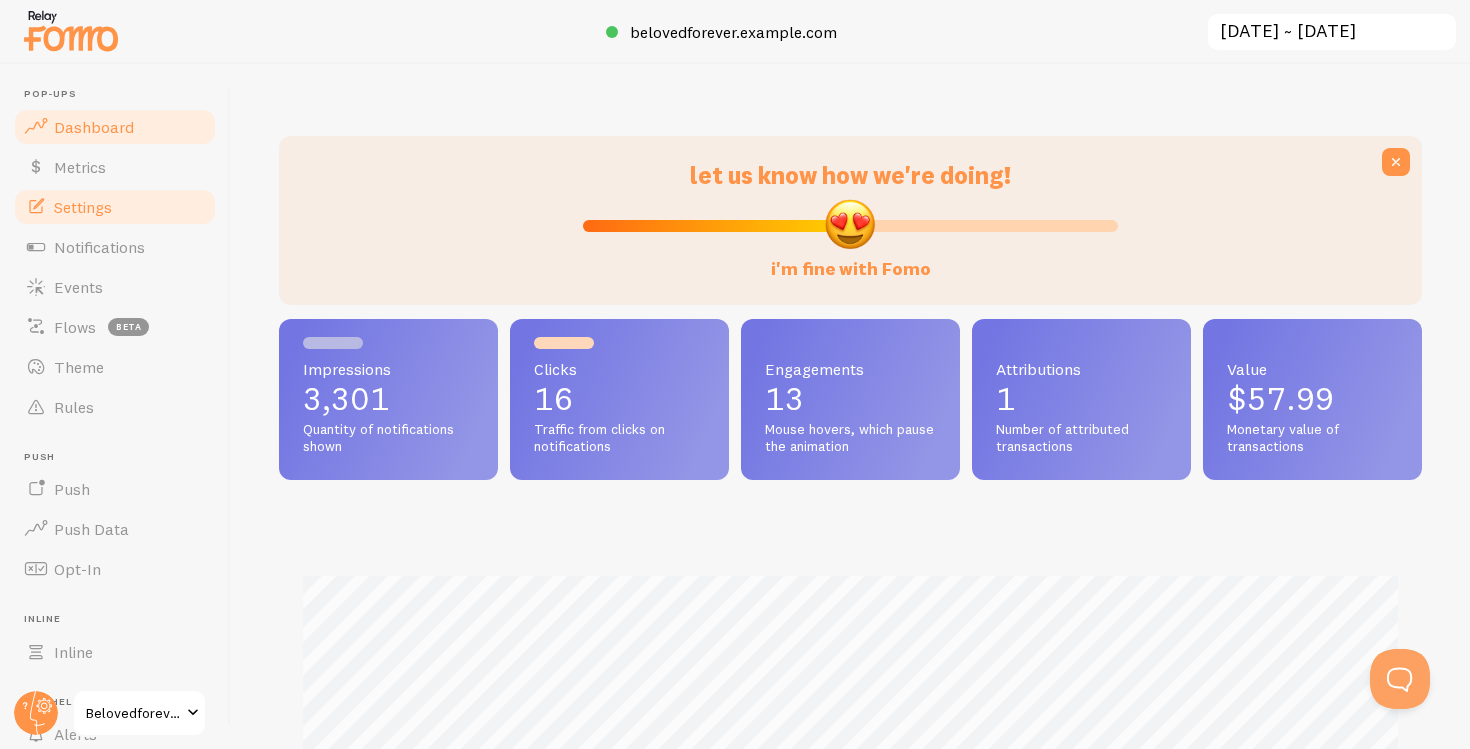 scroll, scrollTop: 999474, scrollLeft: 998857, axis: both 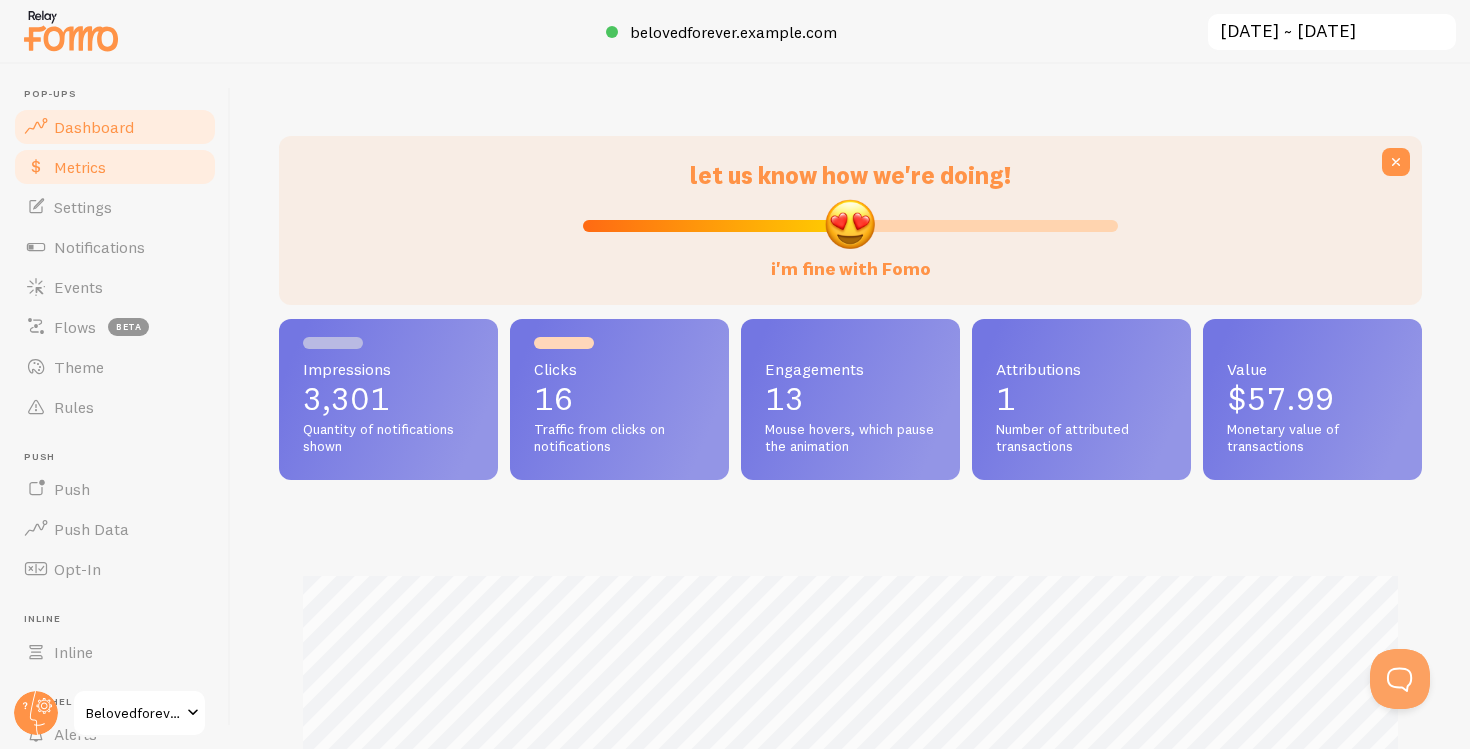 click on "Metrics" at bounding box center [115, 167] 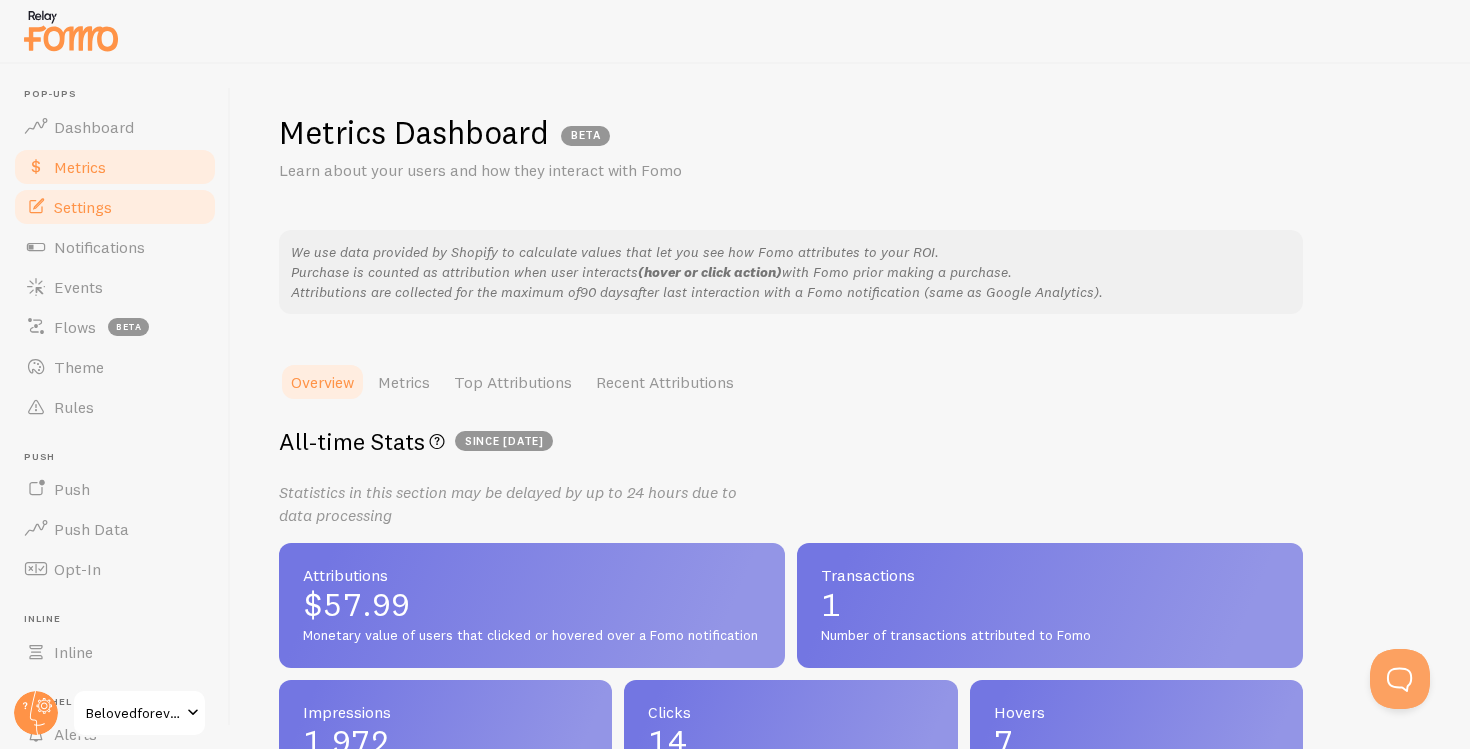 click on "Settings" at bounding box center [83, 207] 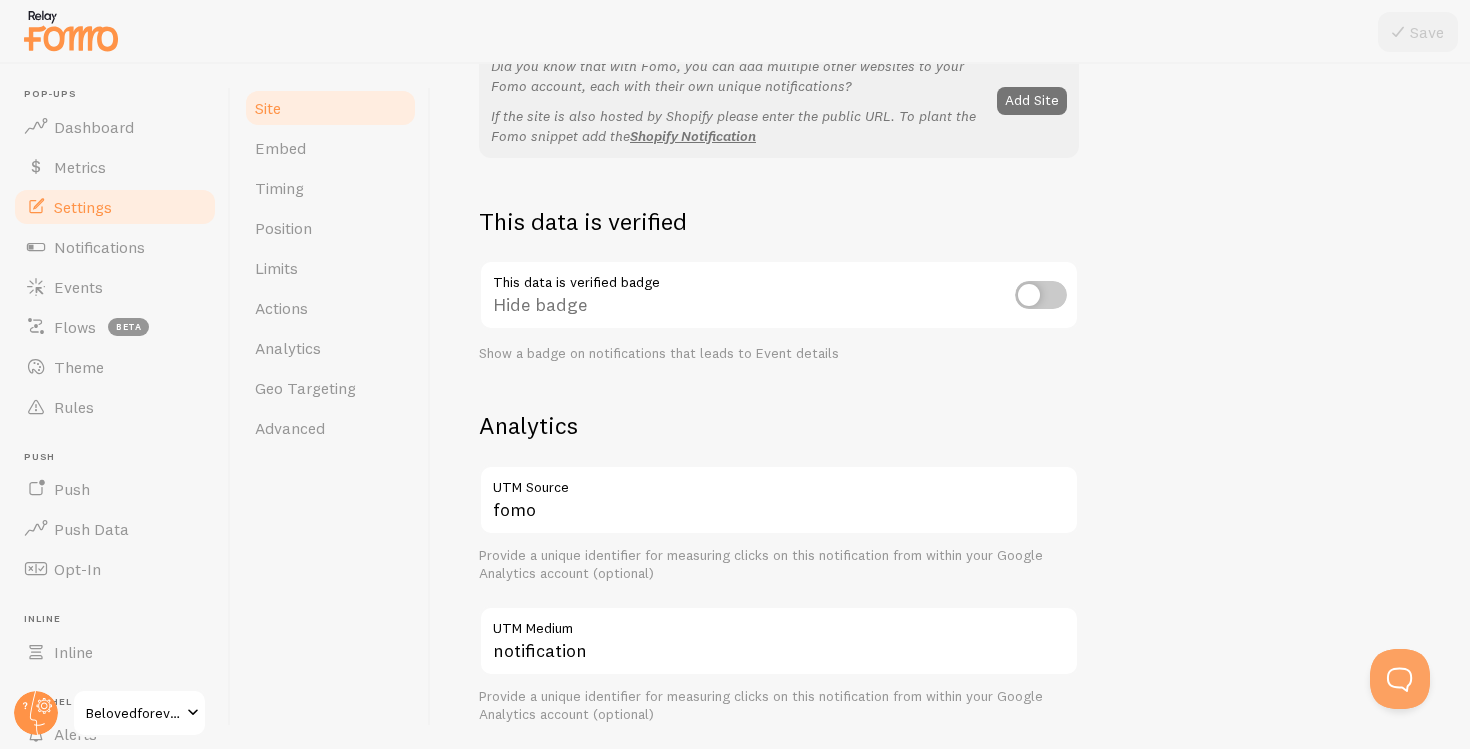 scroll, scrollTop: 457, scrollLeft: 0, axis: vertical 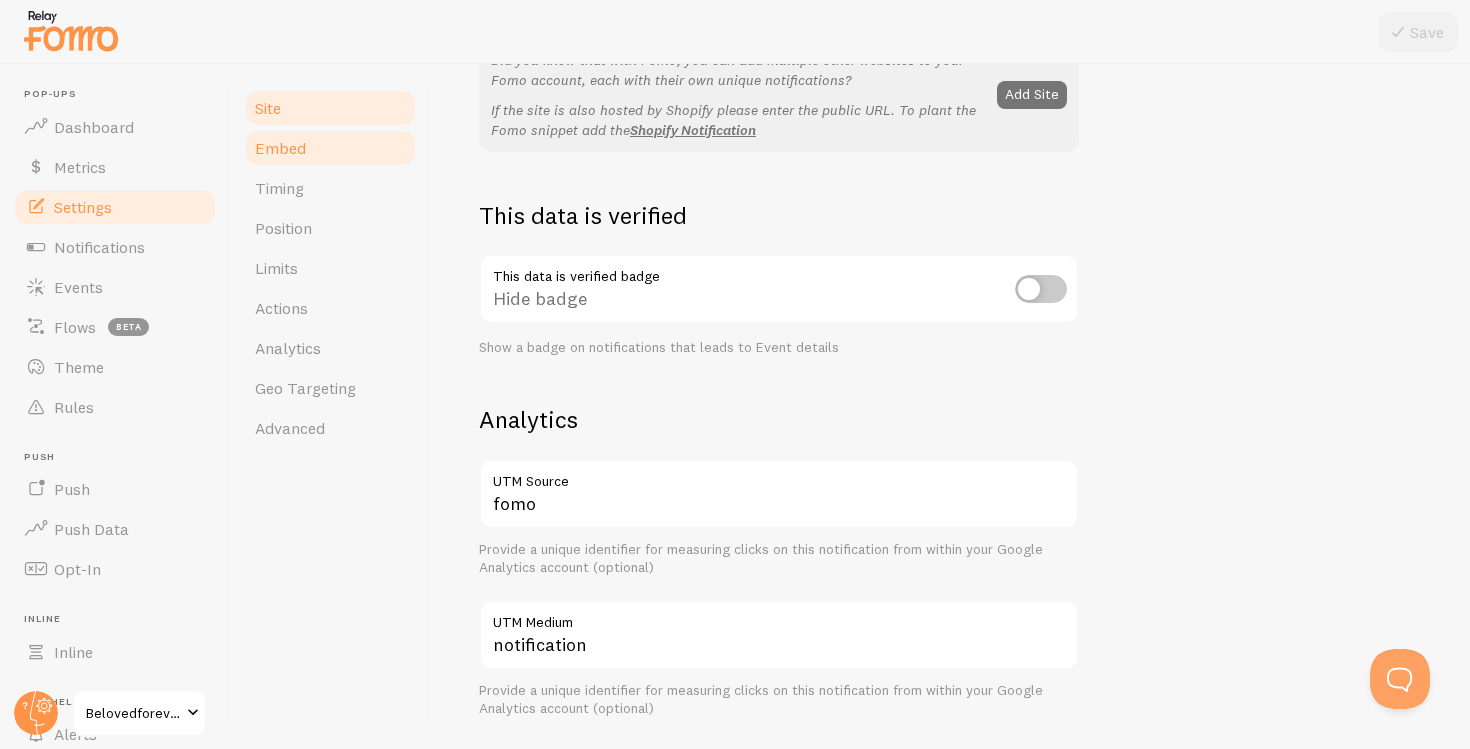 click on "Embed" at bounding box center (330, 148) 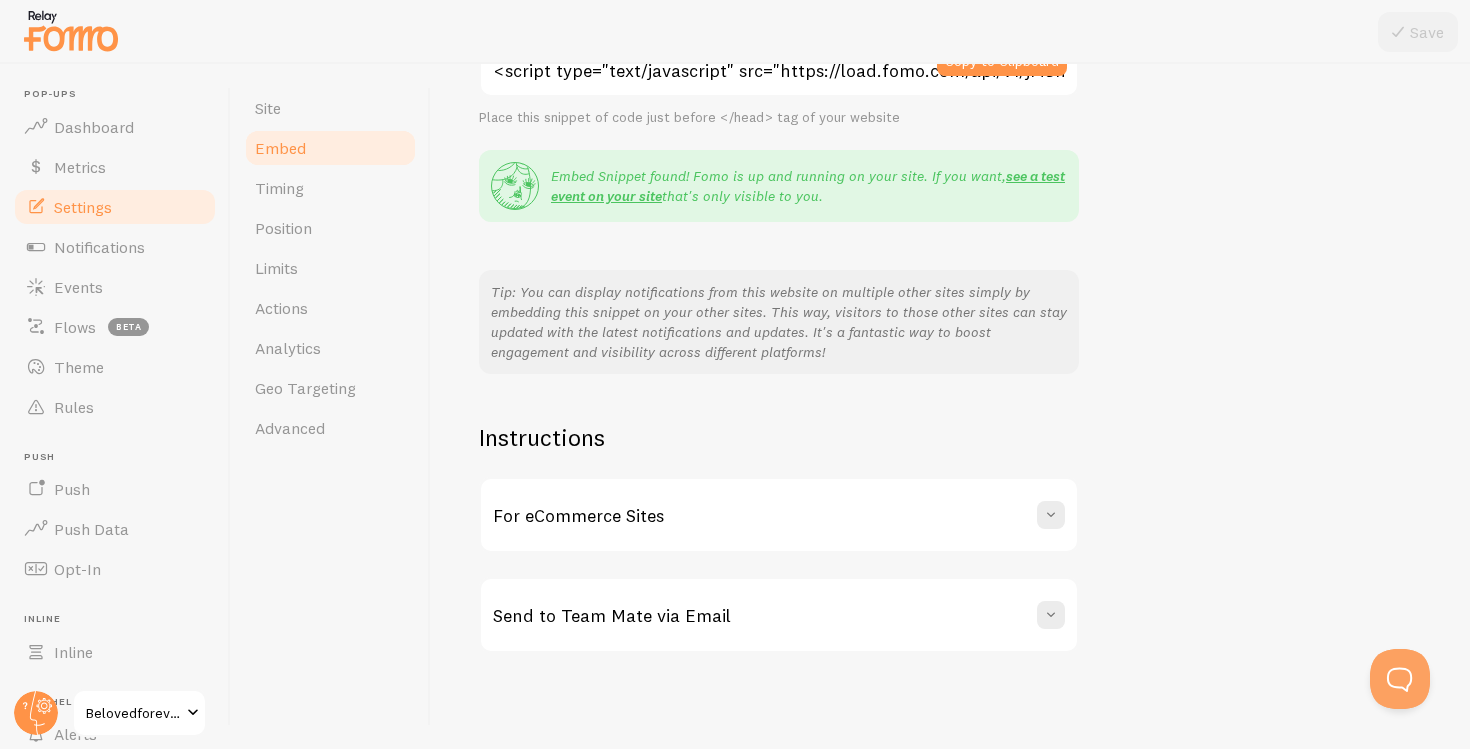 scroll, scrollTop: 0, scrollLeft: 0, axis: both 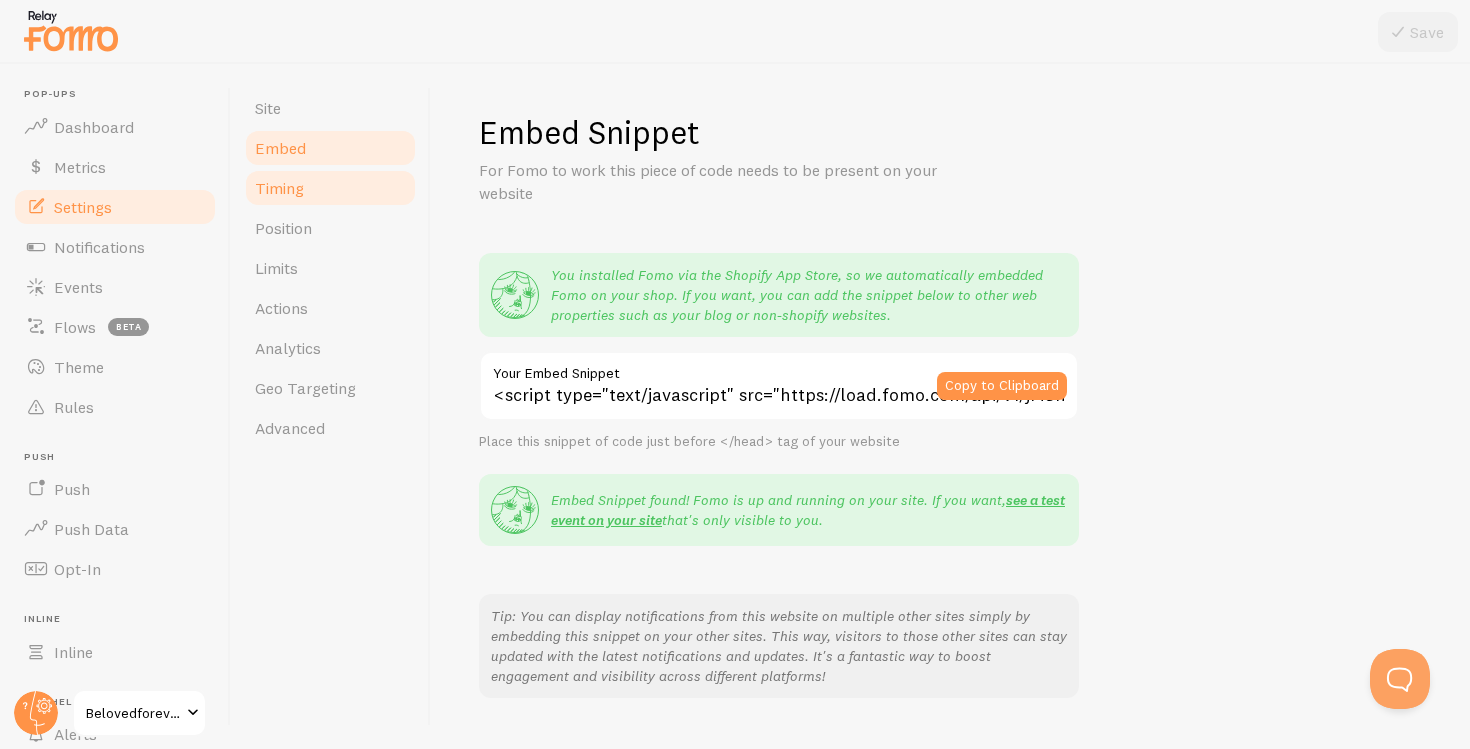 click on "Timing" at bounding box center [330, 188] 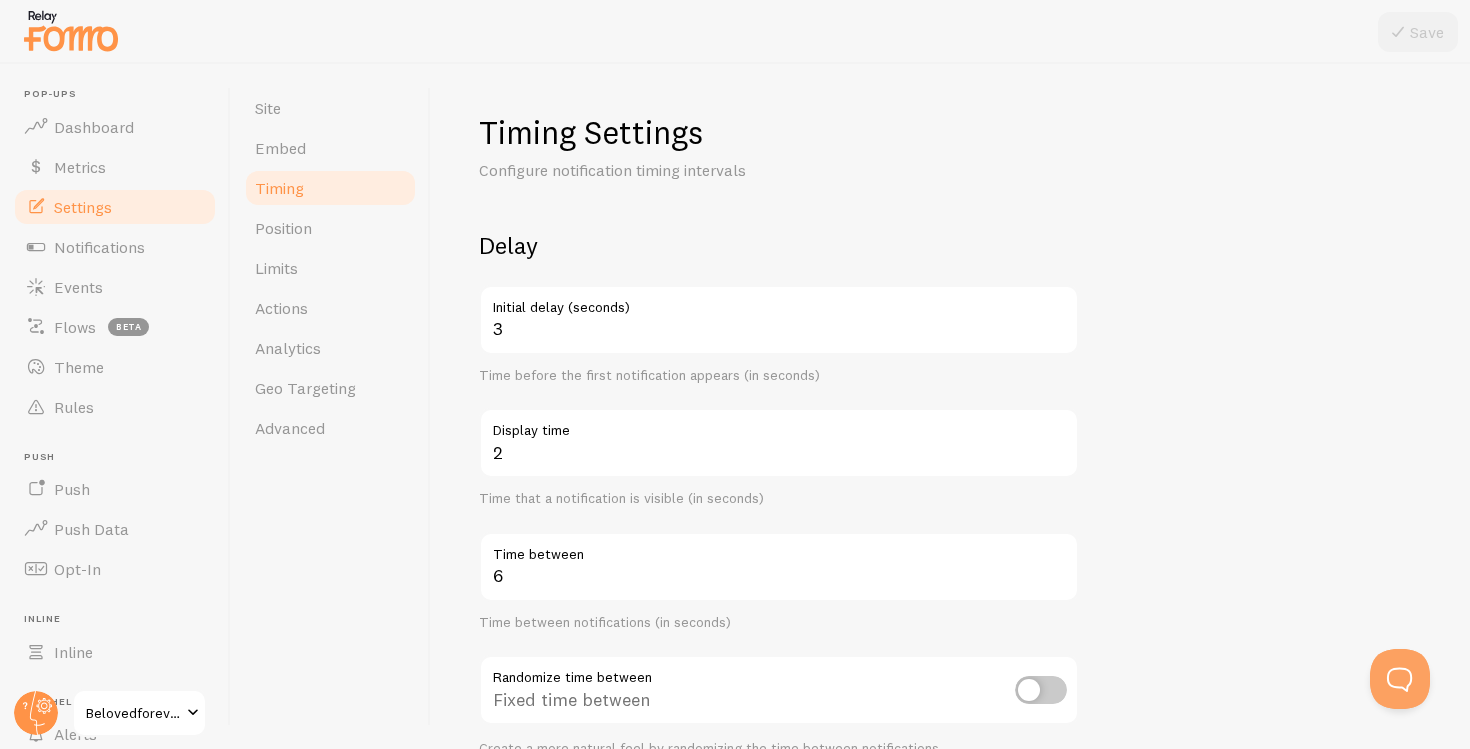 scroll, scrollTop: 157, scrollLeft: 0, axis: vertical 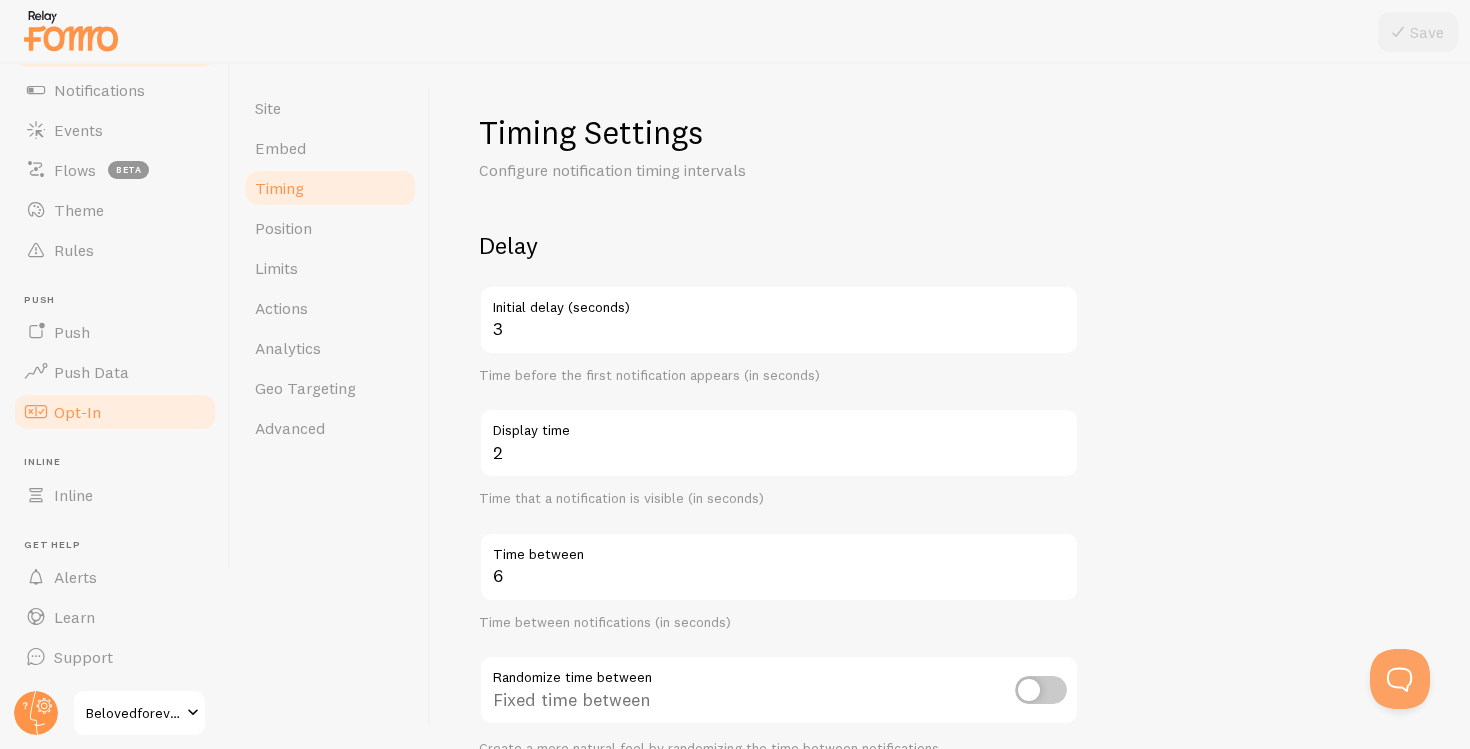 click on "Opt-In" at bounding box center (115, 412) 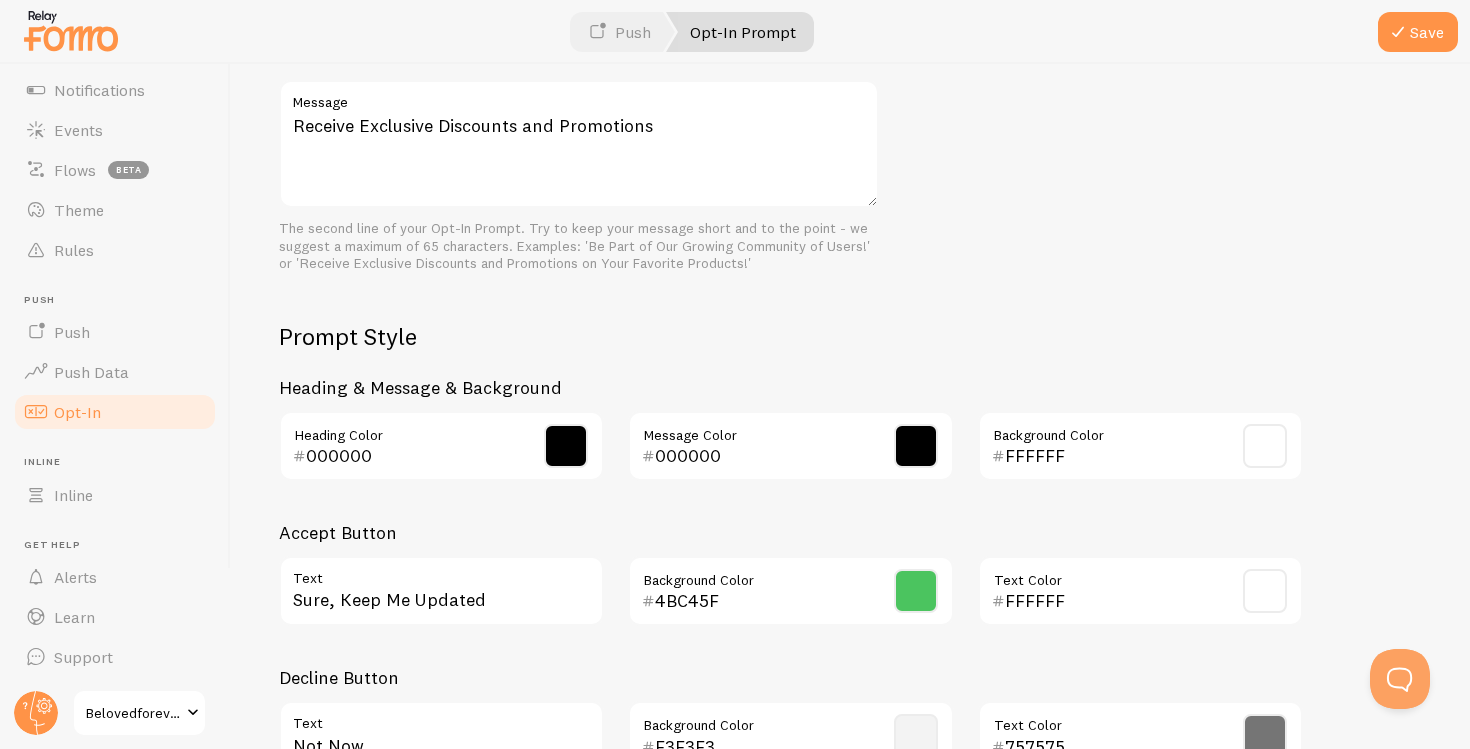 scroll, scrollTop: 779, scrollLeft: 0, axis: vertical 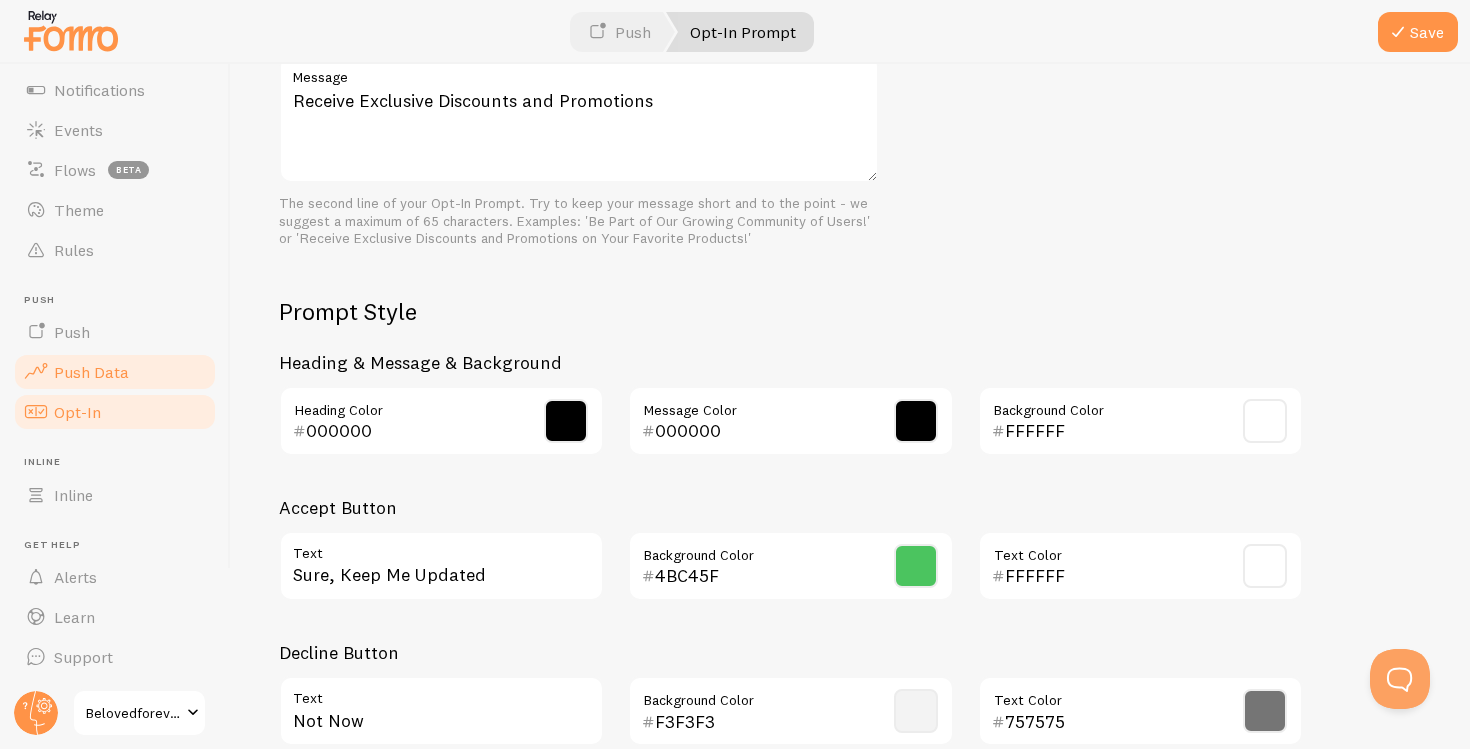 click on "Push Data" at bounding box center (115, 372) 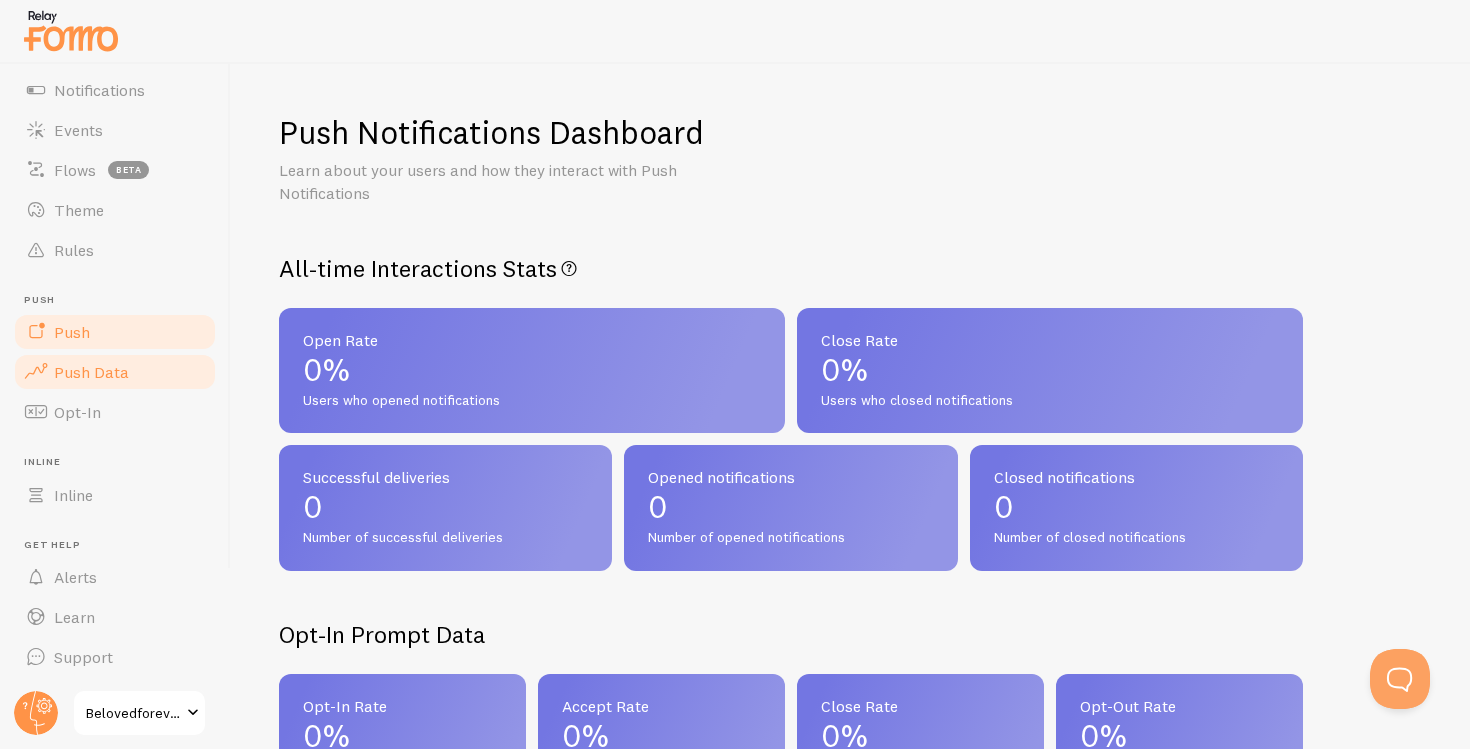 click on "Push" at bounding box center (115, 332) 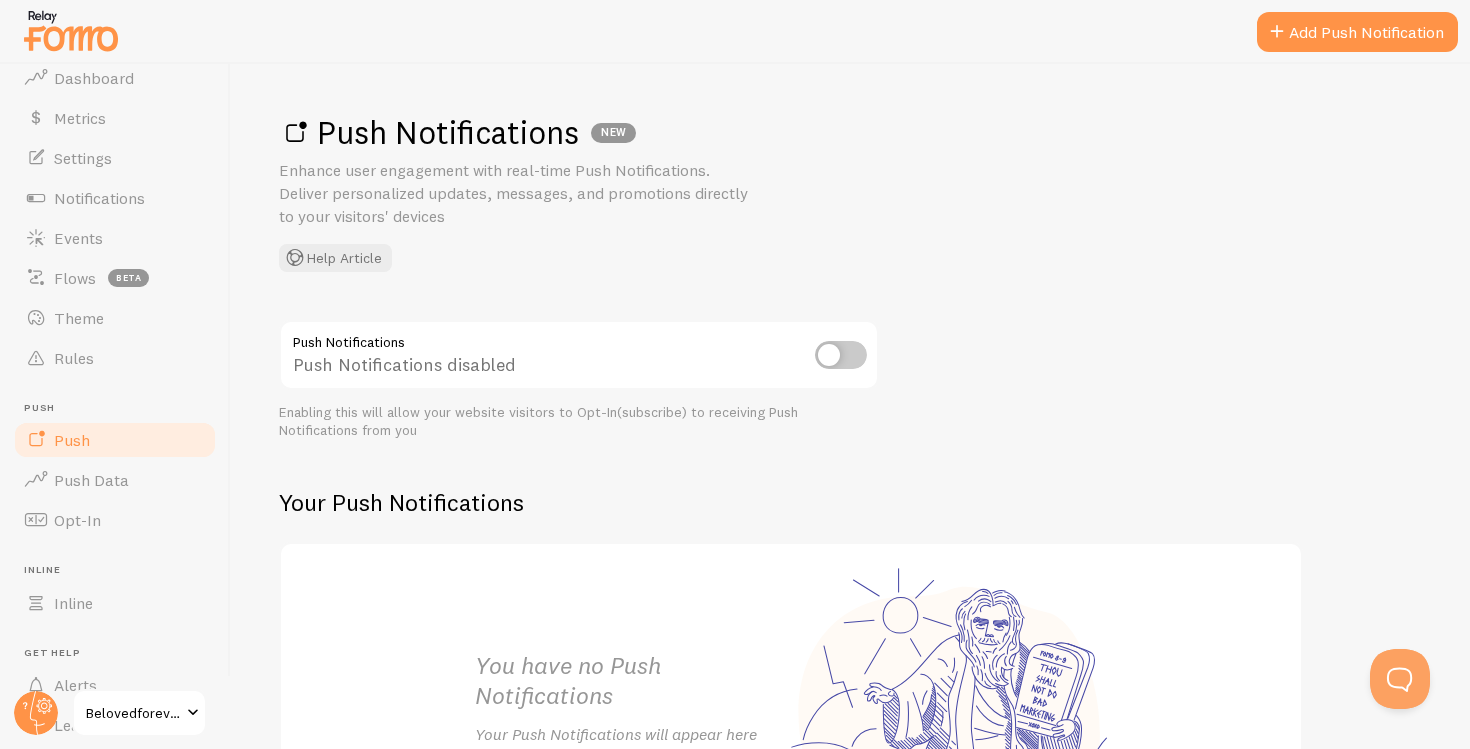 scroll, scrollTop: 25, scrollLeft: 0, axis: vertical 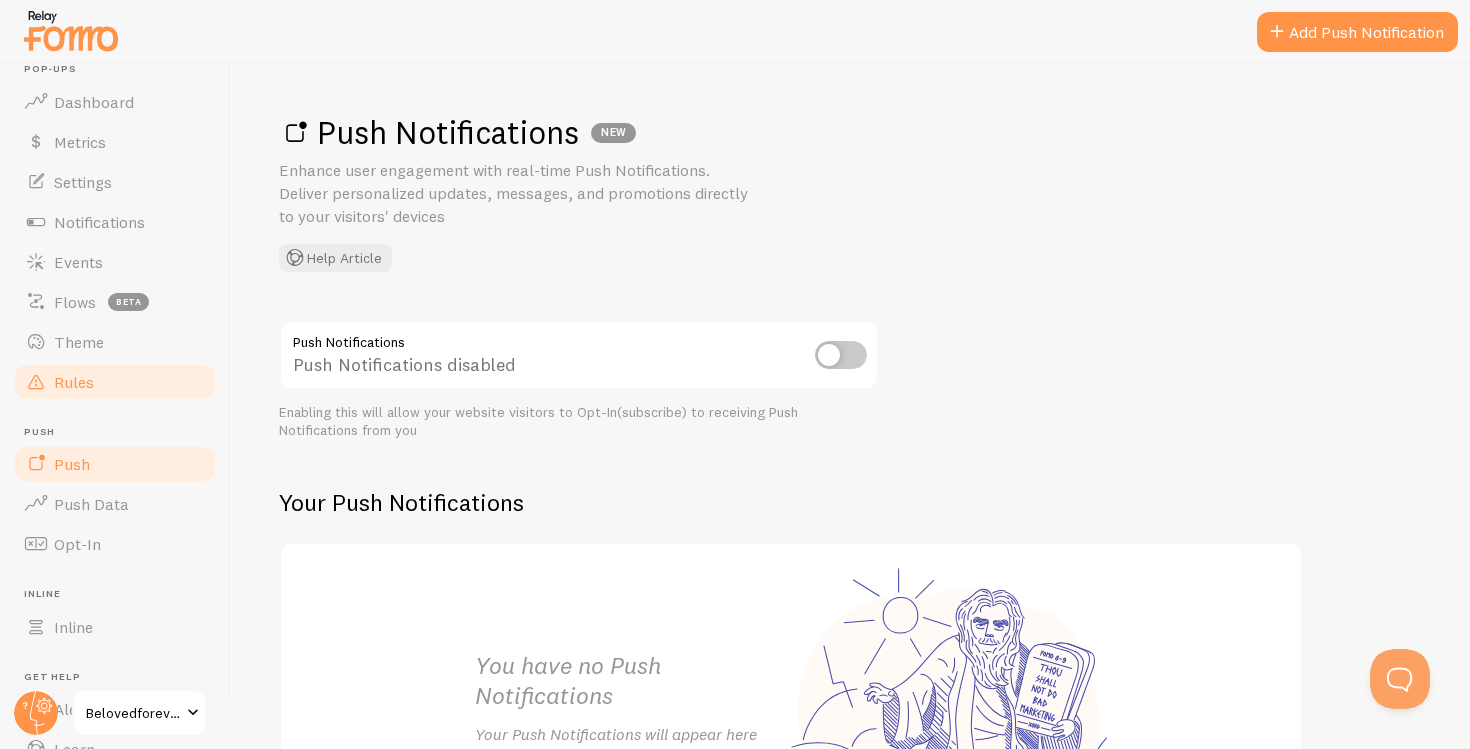 click on "Rules" at bounding box center [74, 382] 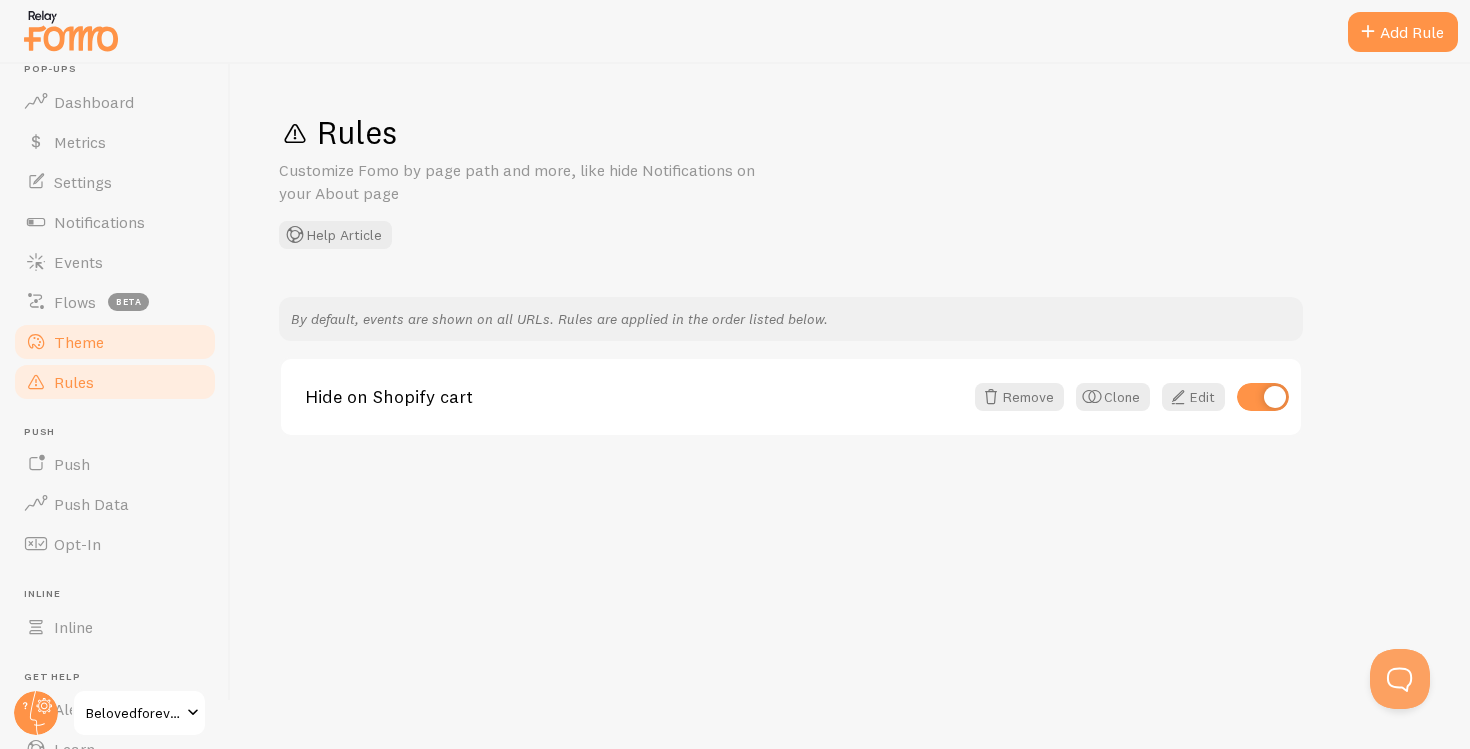 click on "Theme" at bounding box center [79, 342] 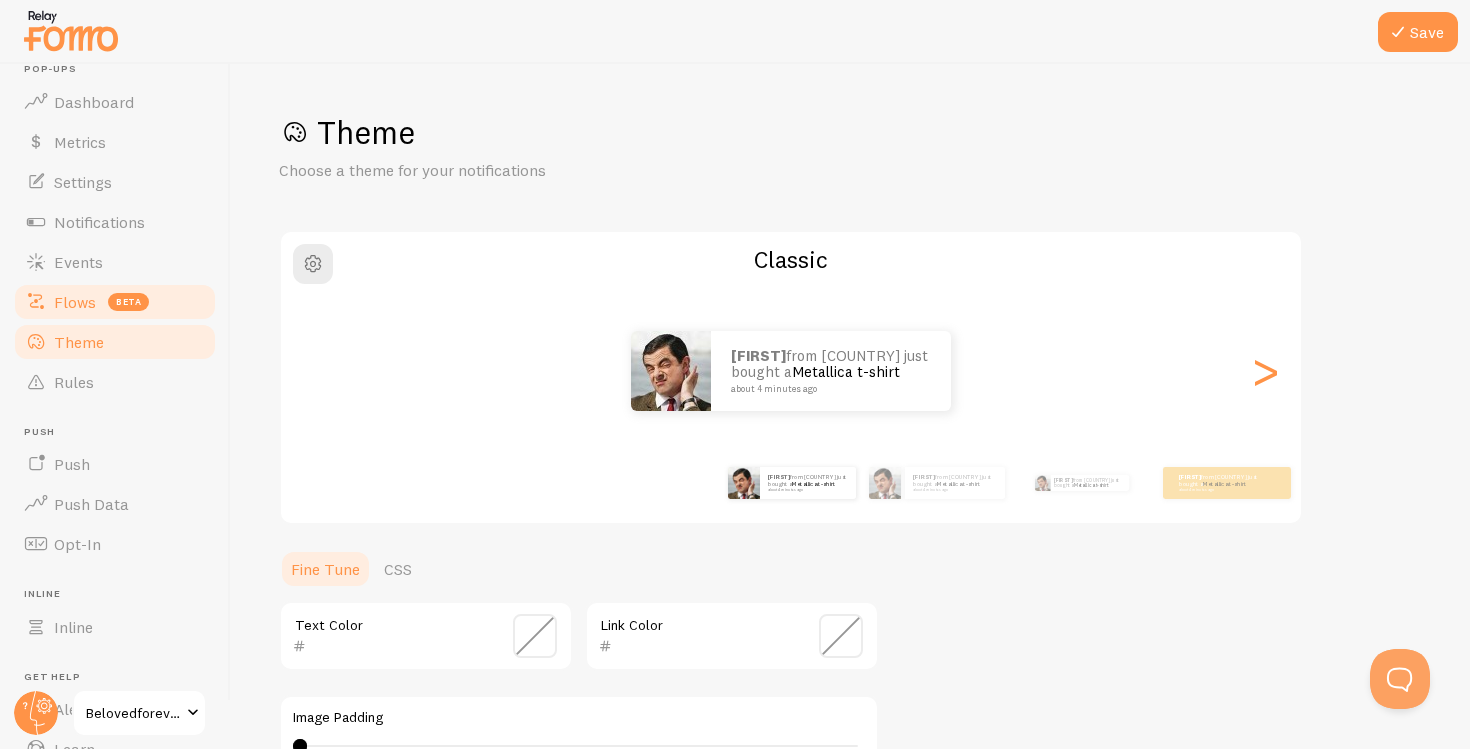 click on "Flows" at bounding box center (75, 302) 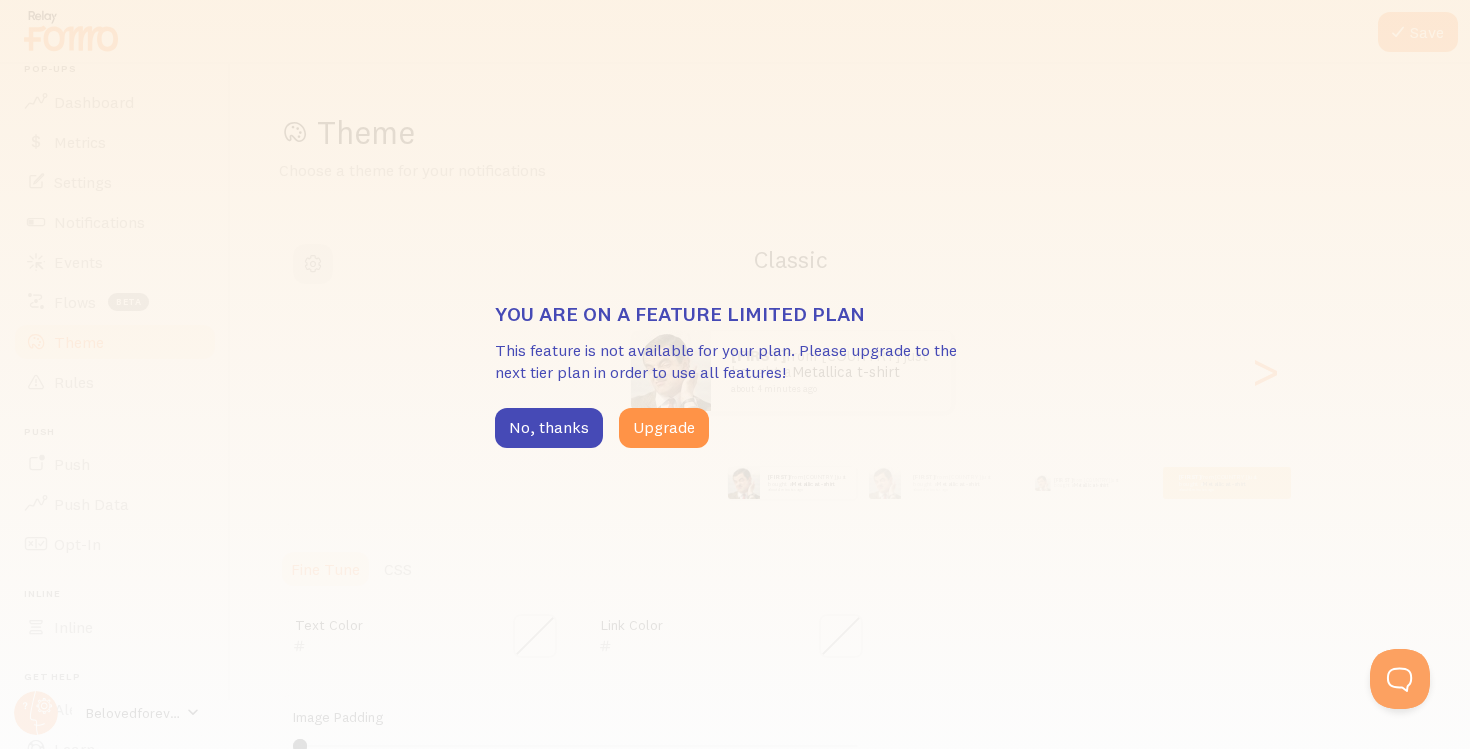 click on "You are on a feature limited plan   This feature is not available for your plan. Please upgrade to the next tier plan in order to use all features!   No, thanks
Upgrade" at bounding box center (735, 374) 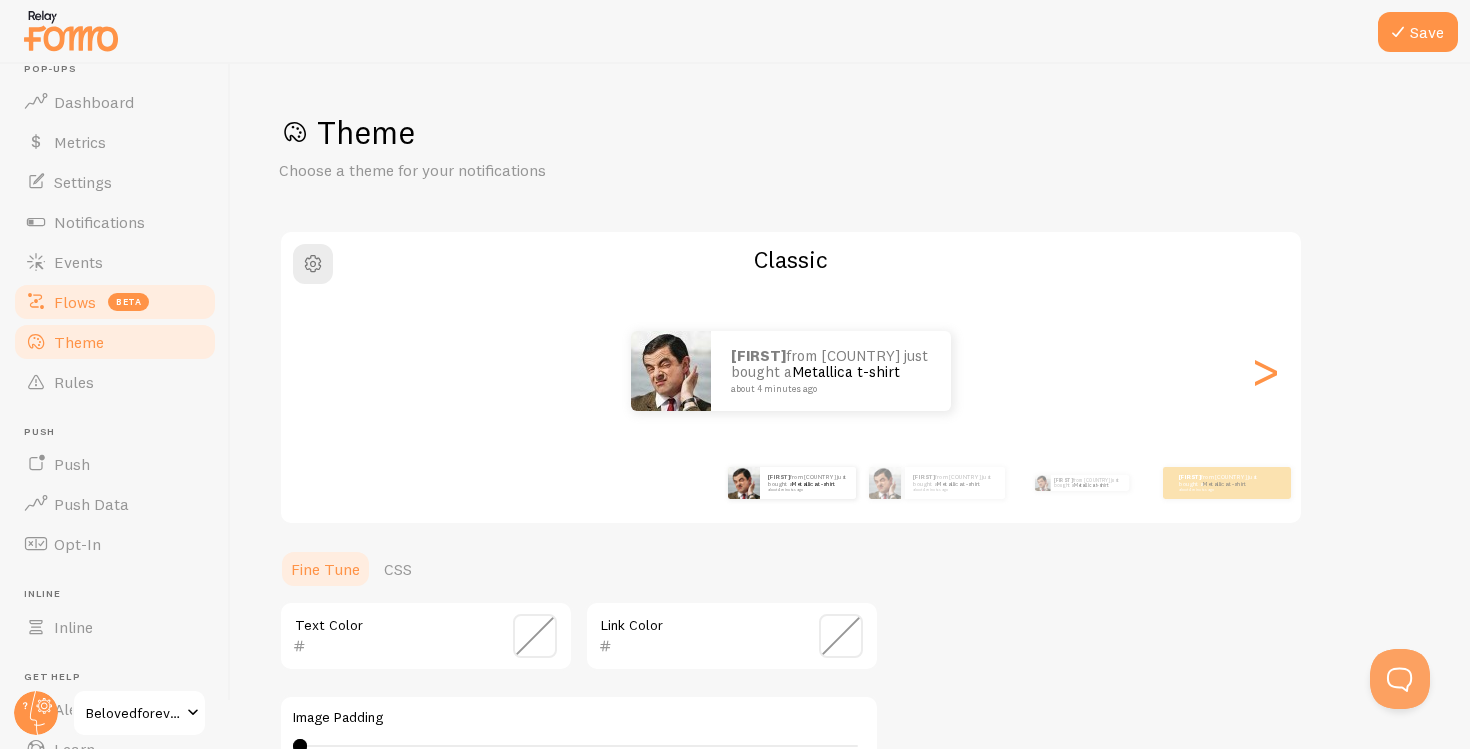 click on "Flows
beta" at bounding box center (115, 302) 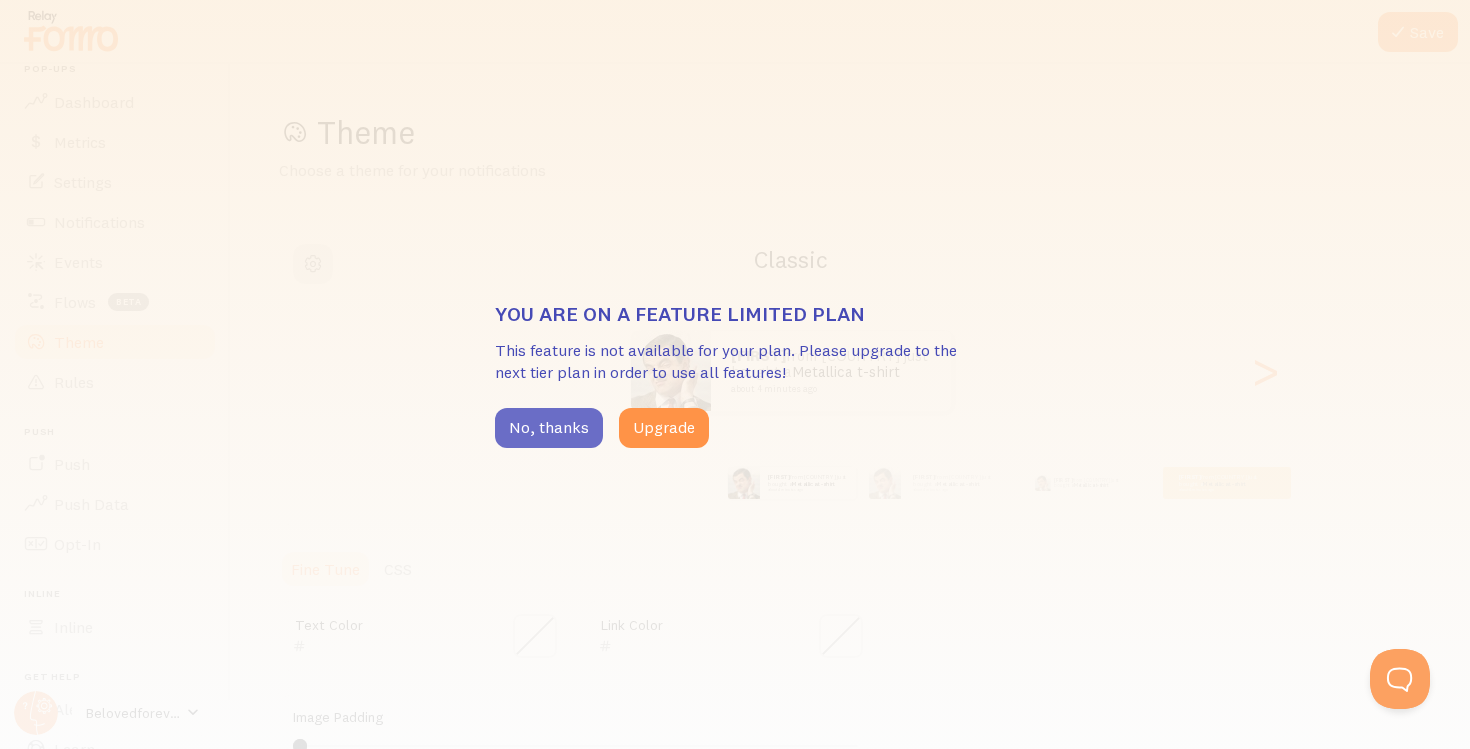 click on "No, thanks" at bounding box center [549, 428] 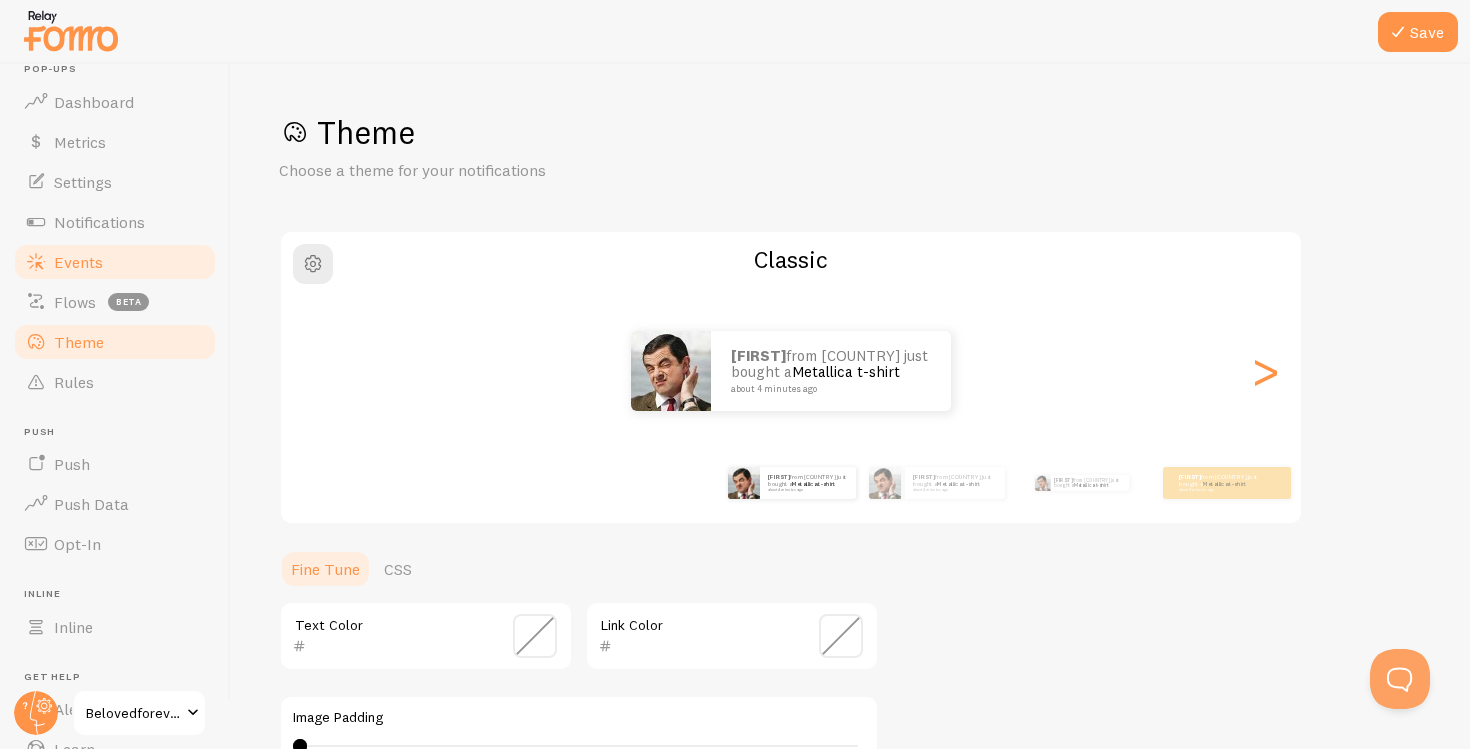 click on "Events" at bounding box center [115, 262] 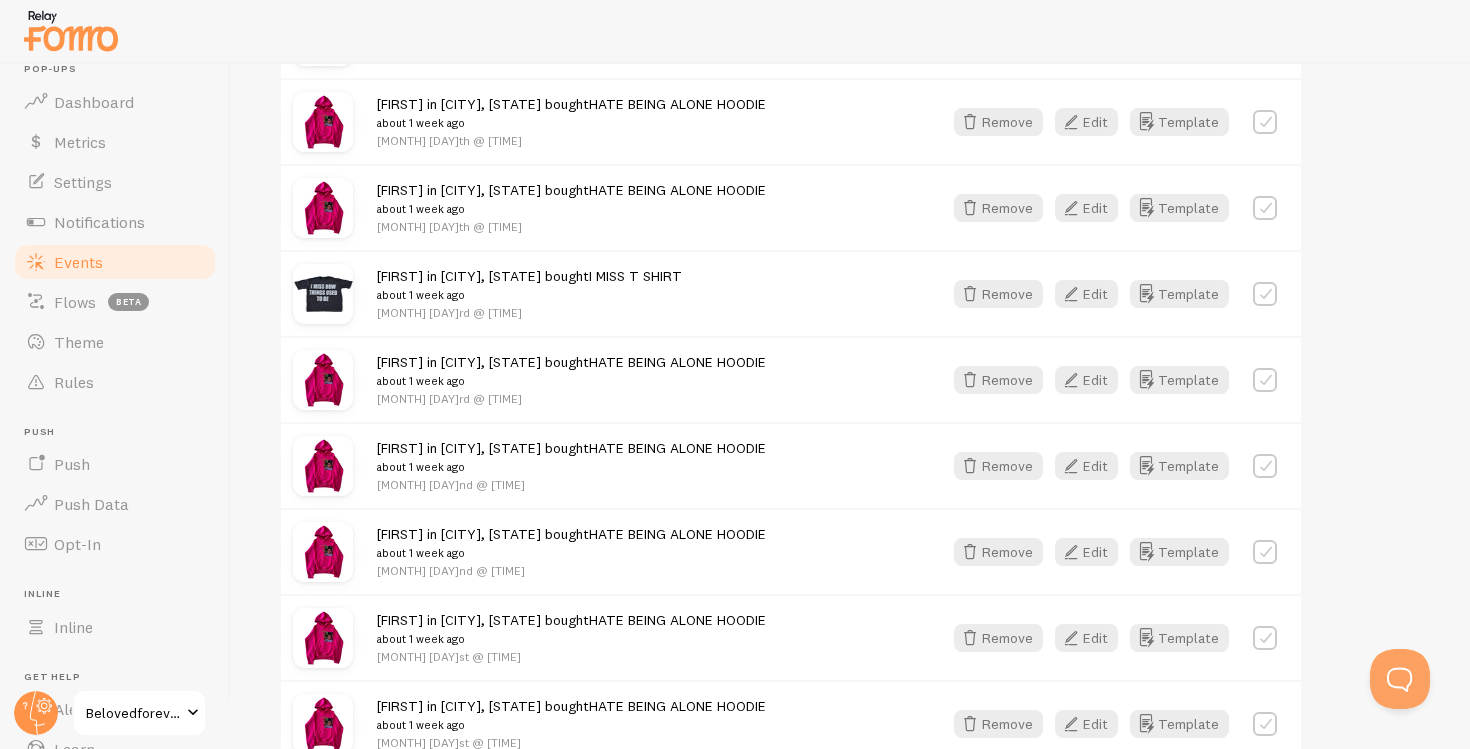 scroll, scrollTop: 2420, scrollLeft: 0, axis: vertical 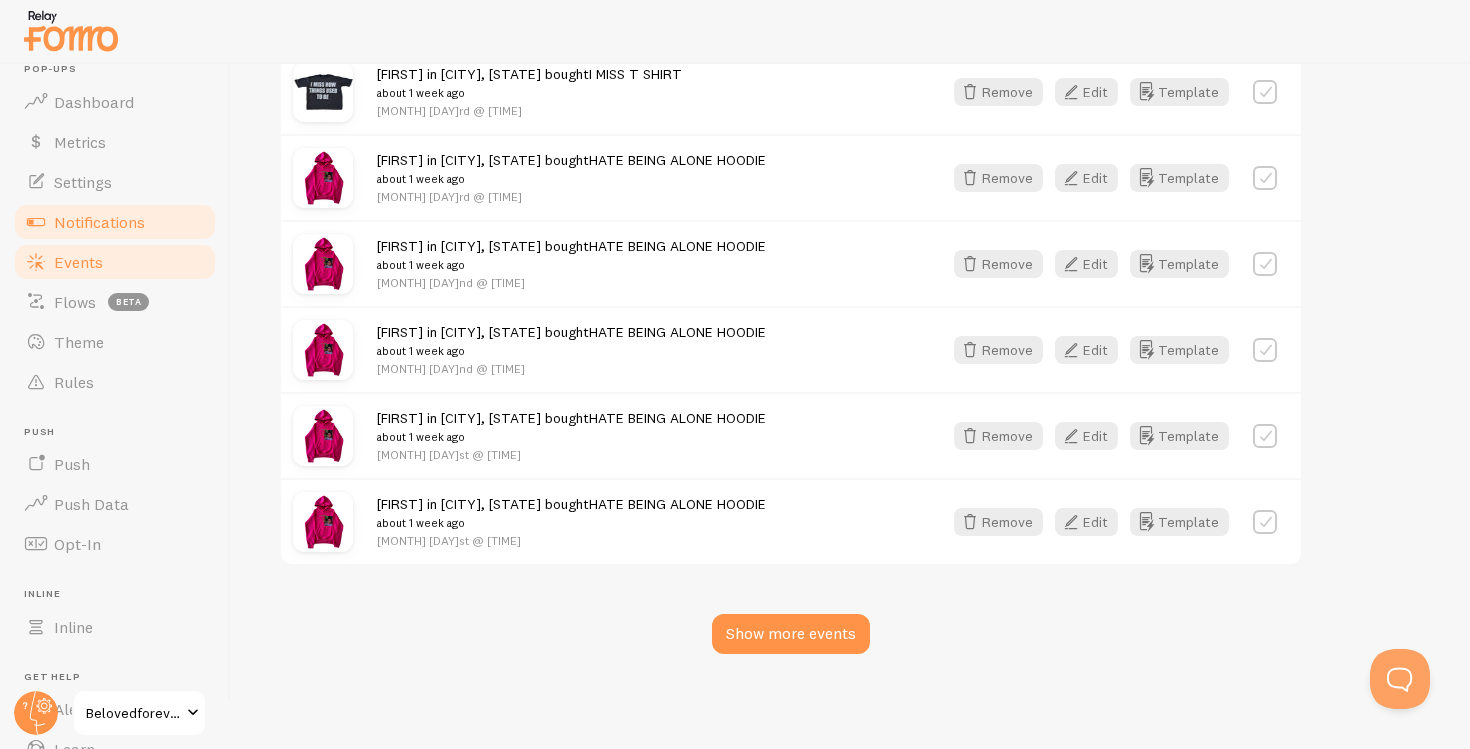 click on "Notifications" at bounding box center [99, 222] 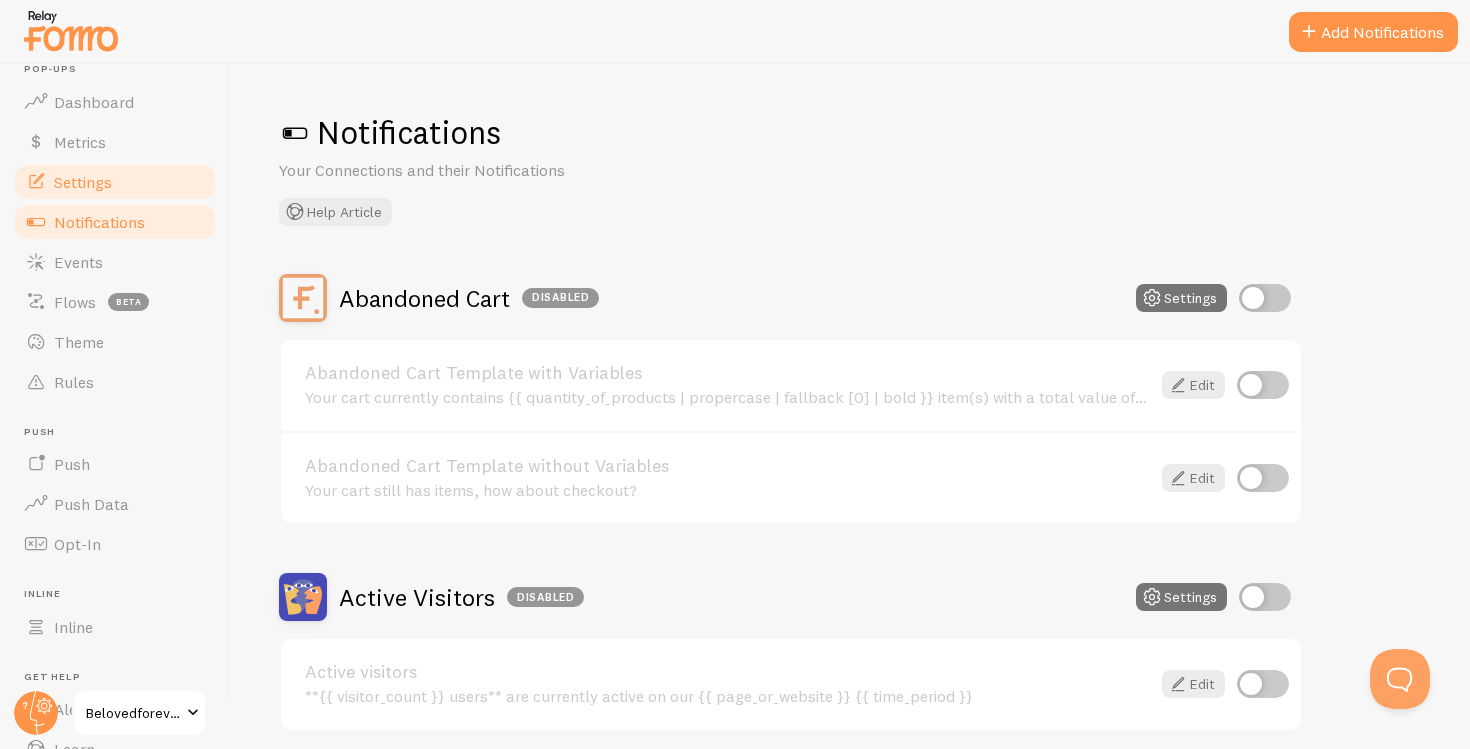 click on "Settings" at bounding box center [83, 182] 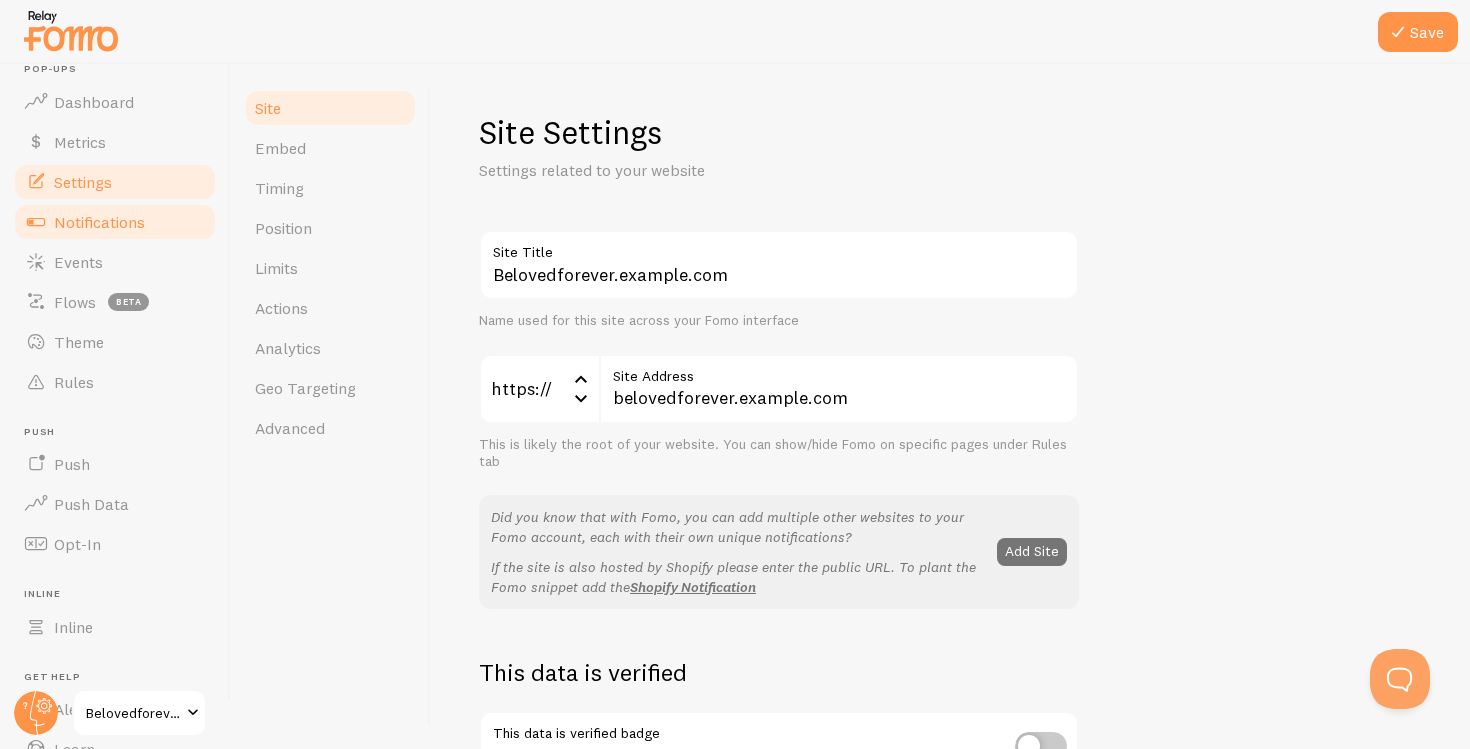 click on "Notifications" at bounding box center (99, 222) 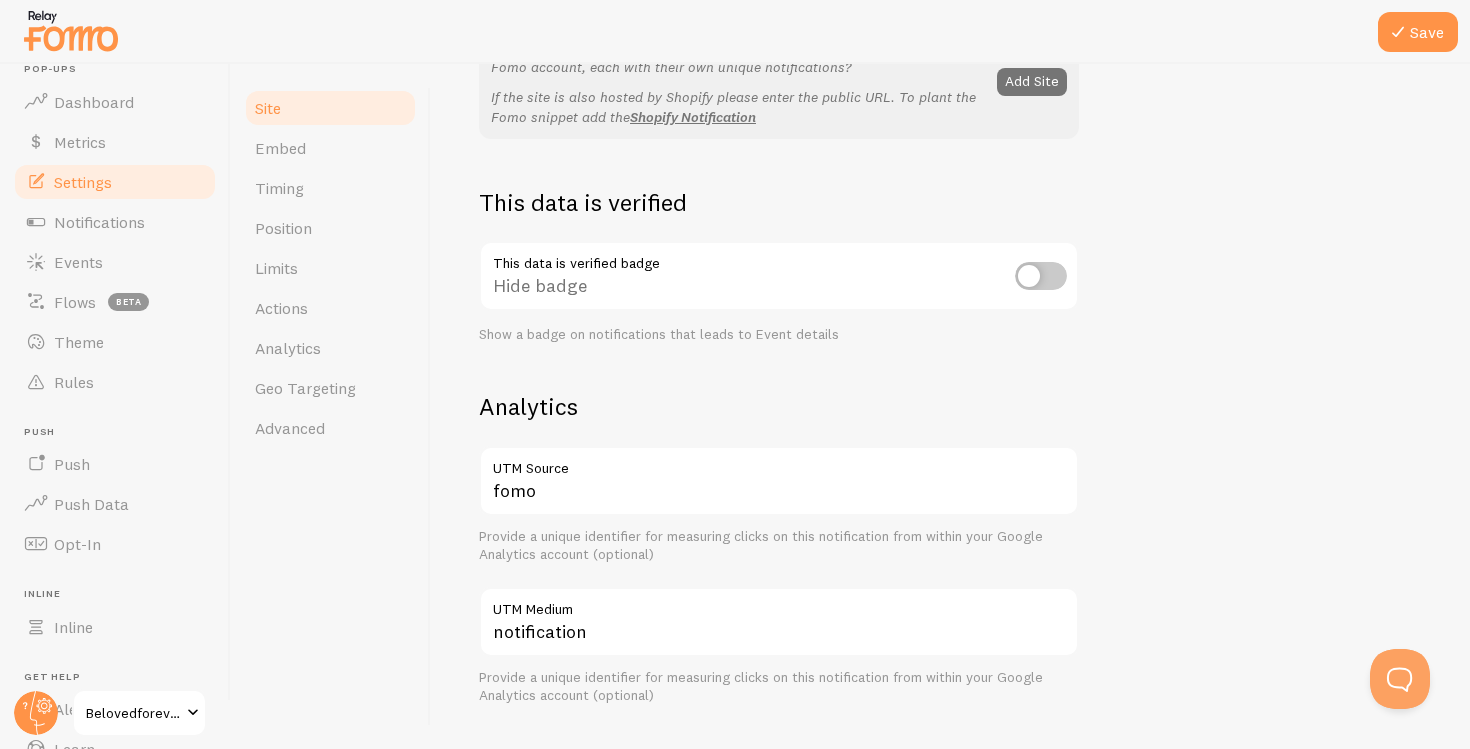 scroll, scrollTop: 747, scrollLeft: 0, axis: vertical 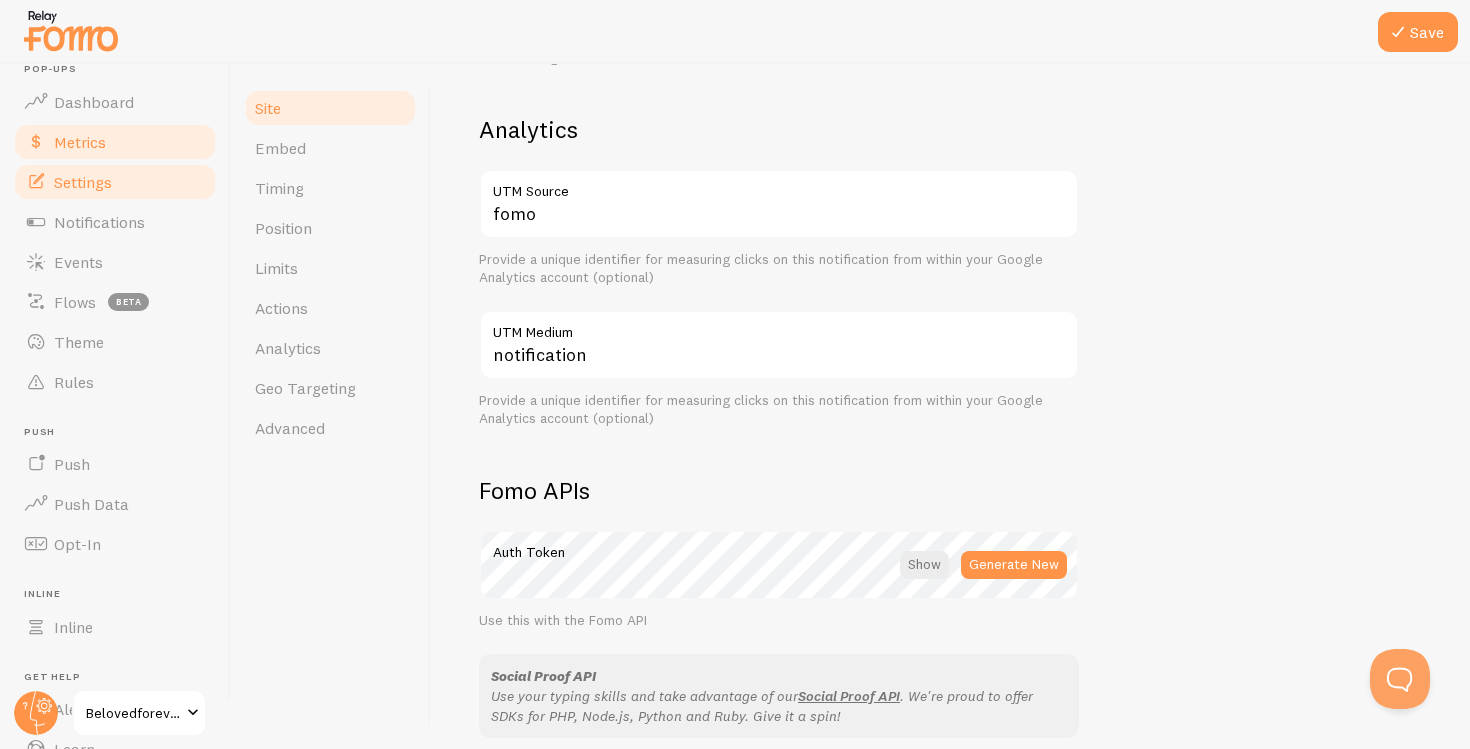 click on "Metrics" at bounding box center [115, 142] 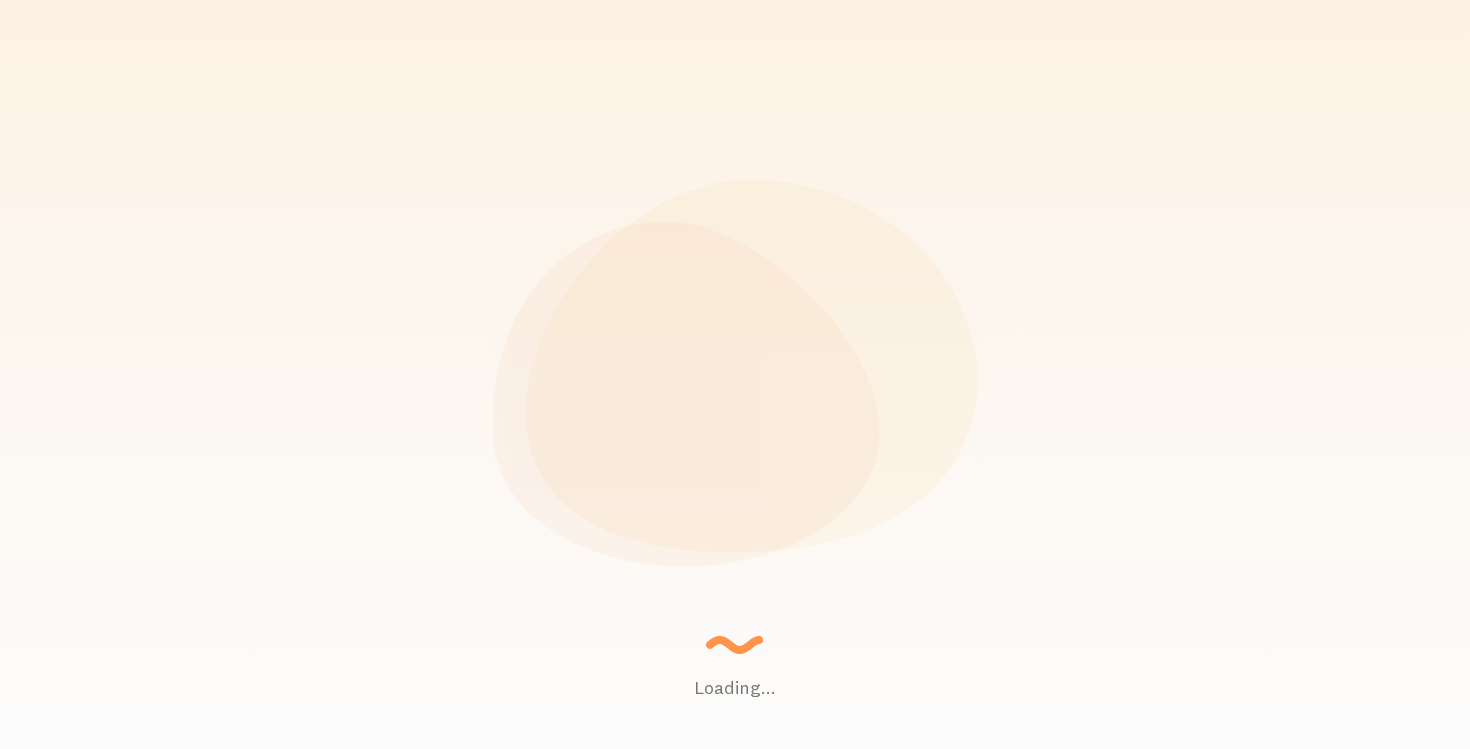 scroll, scrollTop: 0, scrollLeft: 0, axis: both 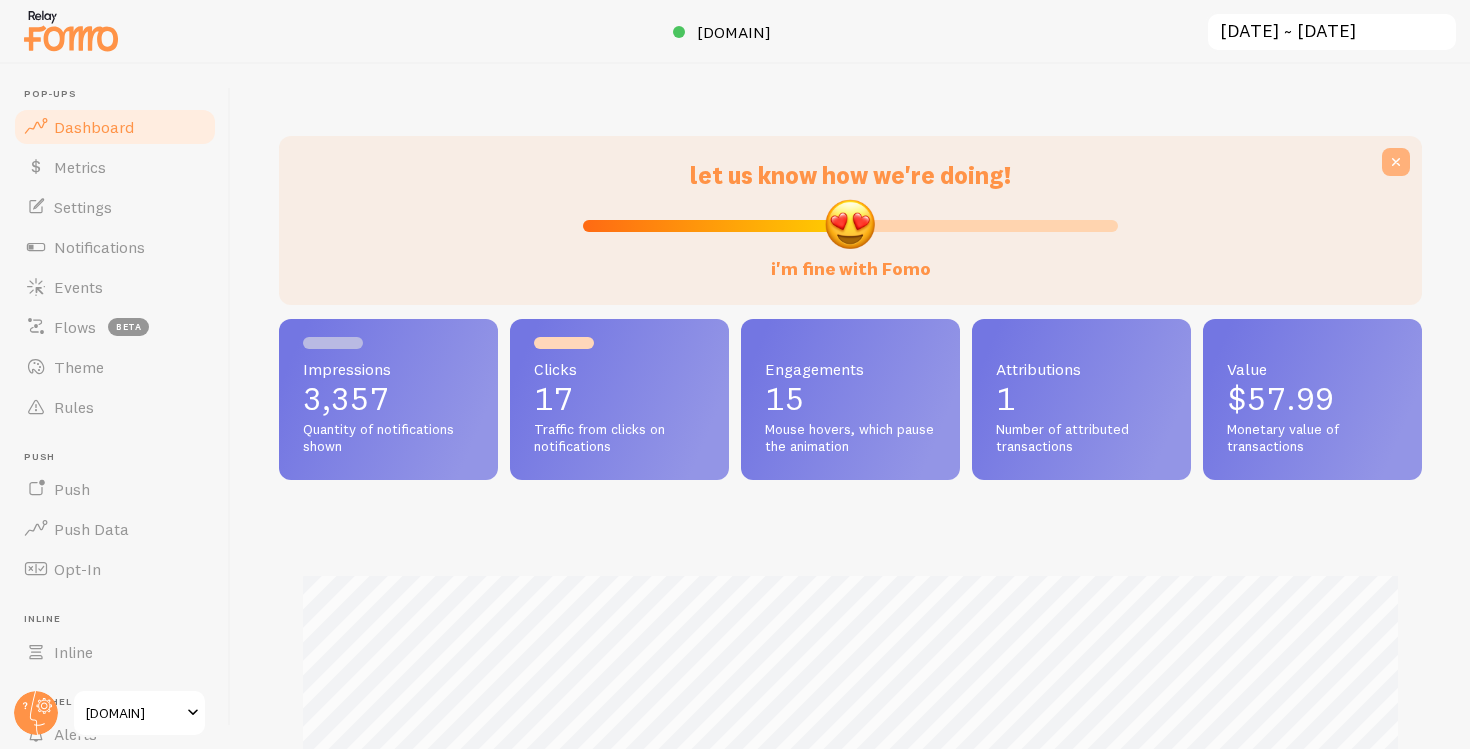 click at bounding box center [1396, 162] 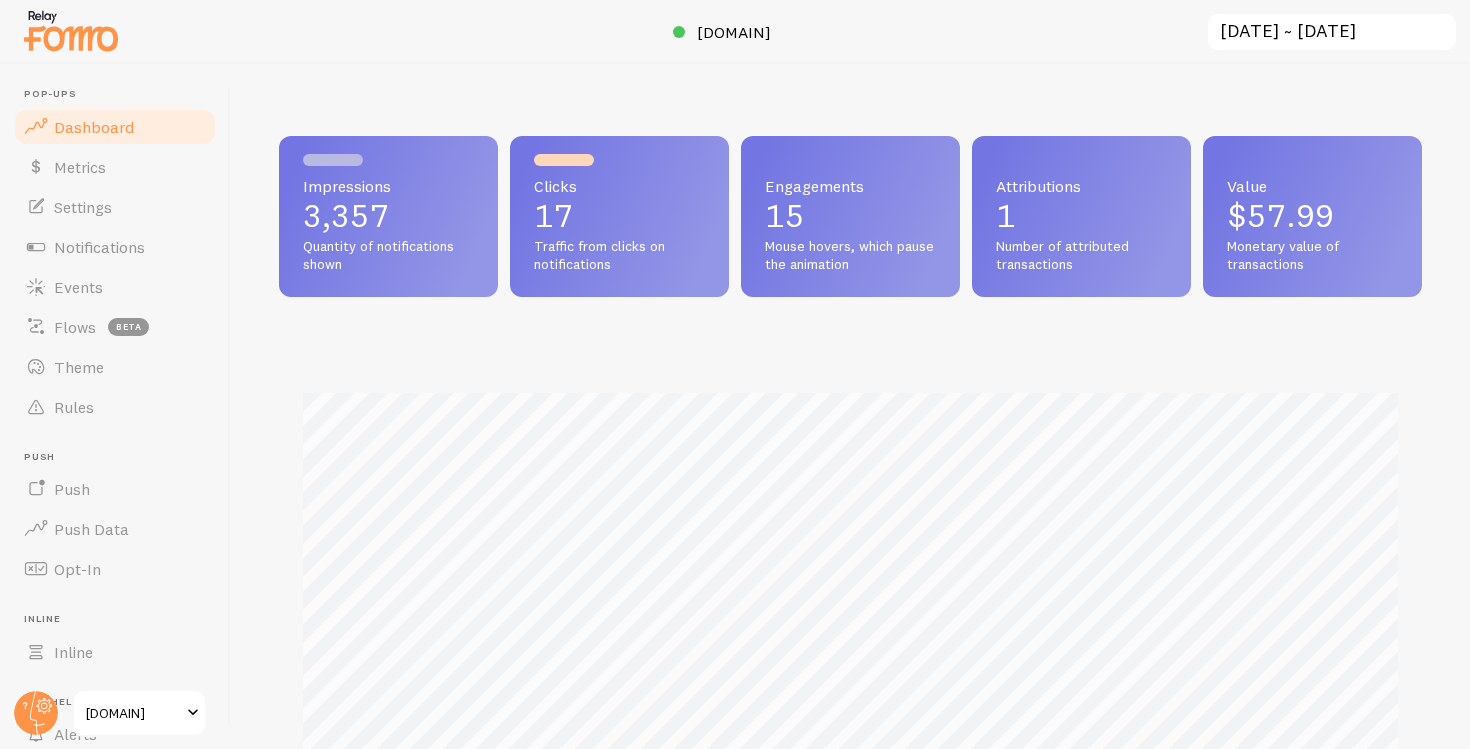 click on "[DATE] ~ [DATE]" at bounding box center (1332, 32) 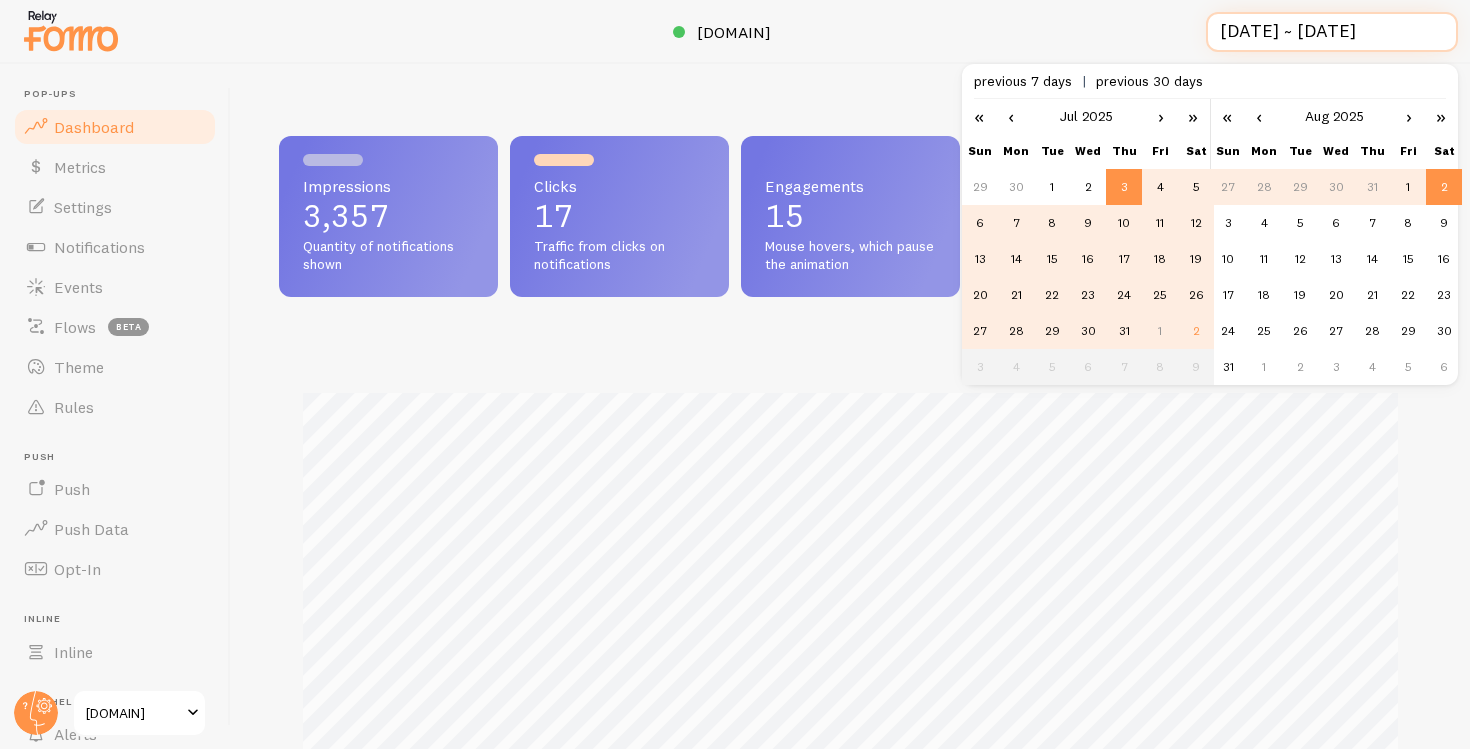 scroll, scrollTop: 0, scrollLeft: 2, axis: horizontal 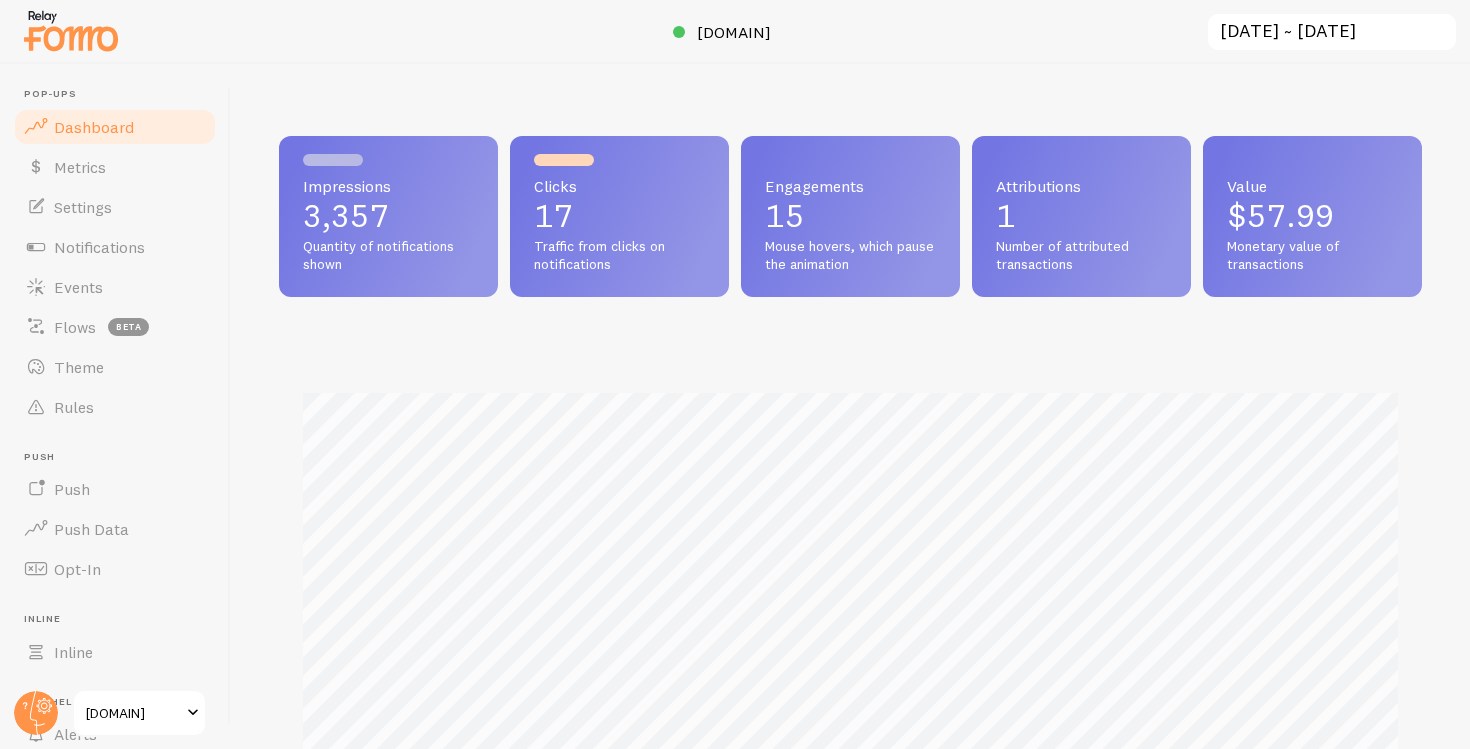 click at bounding box center [735, 32] 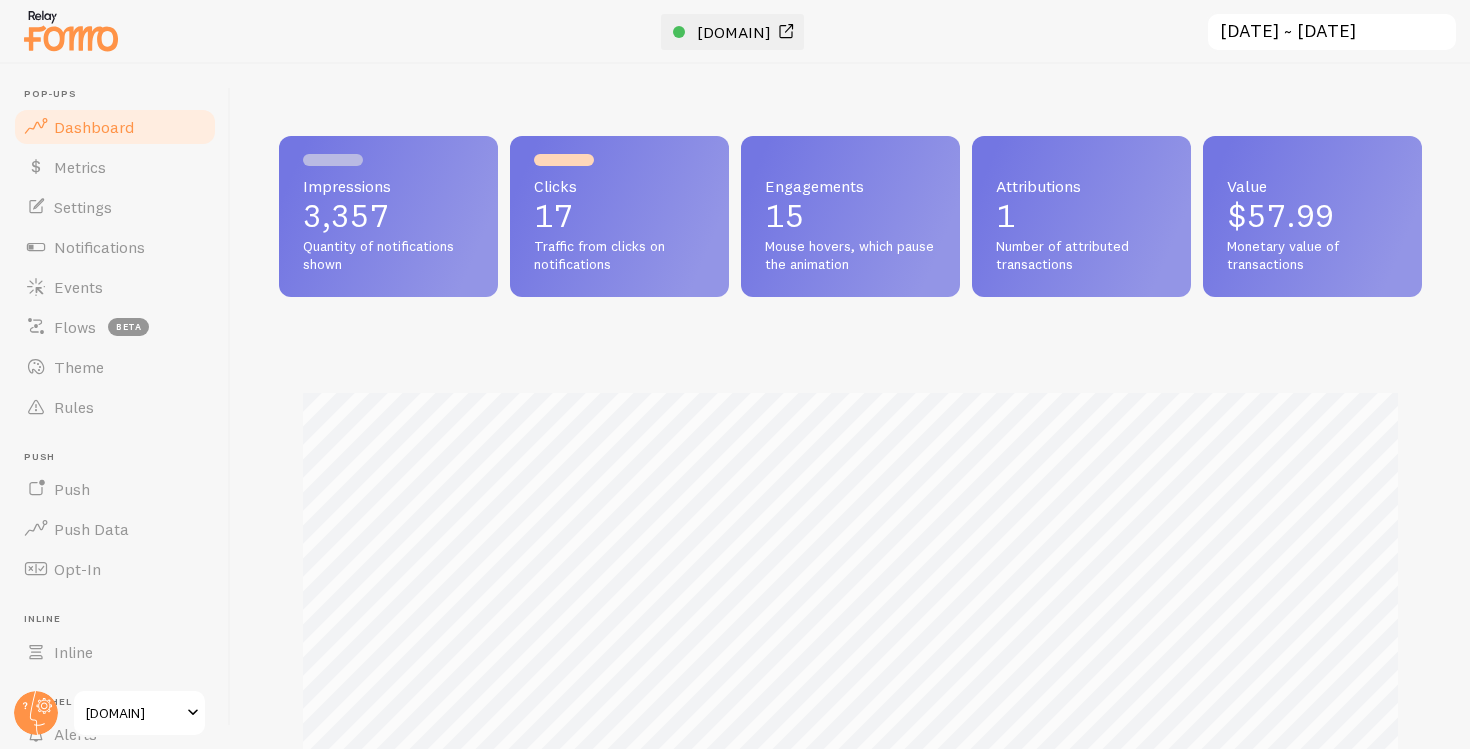 click on "belovedforever.example.com" at bounding box center (734, 32) 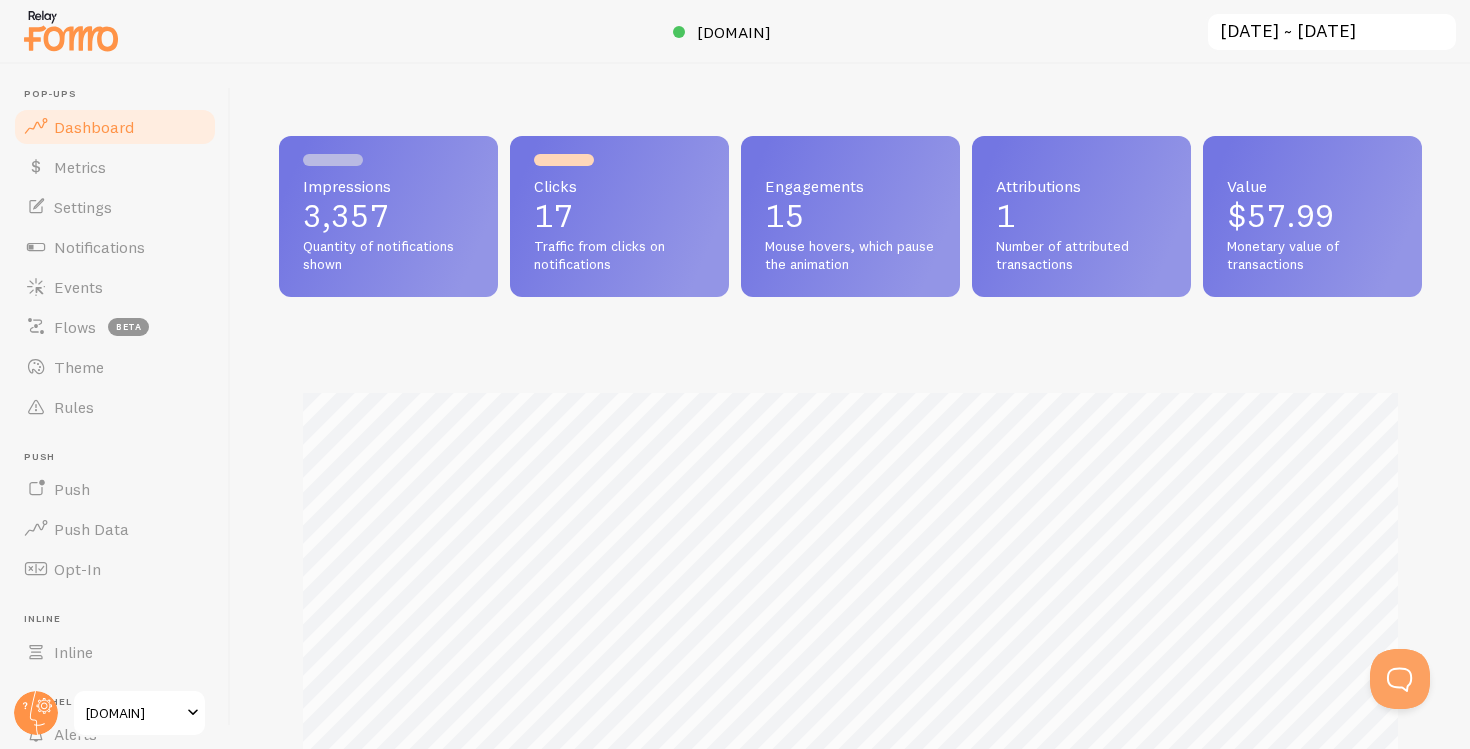 scroll, scrollTop: 0, scrollLeft: 0, axis: both 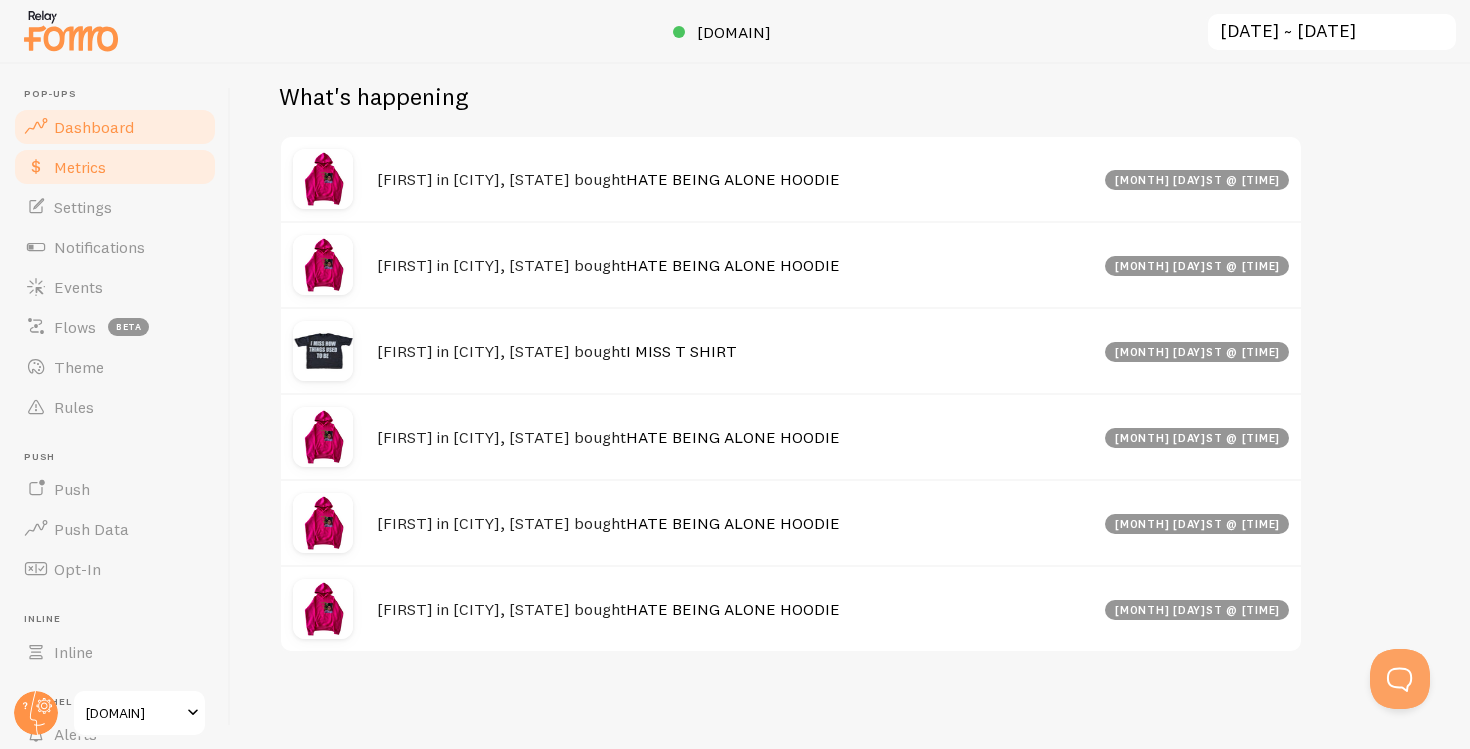 click on "Metrics" at bounding box center [115, 167] 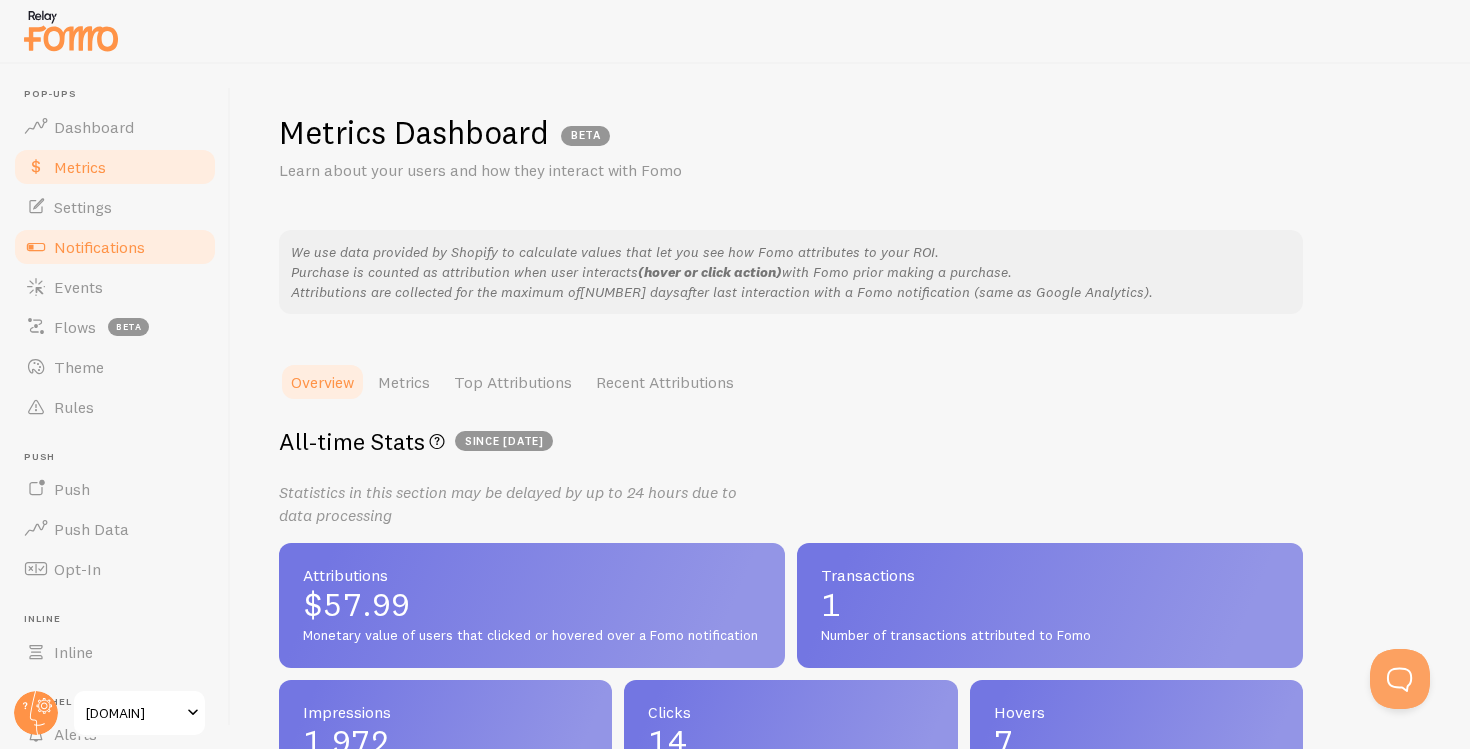 click on "Notifications" at bounding box center (115, 247) 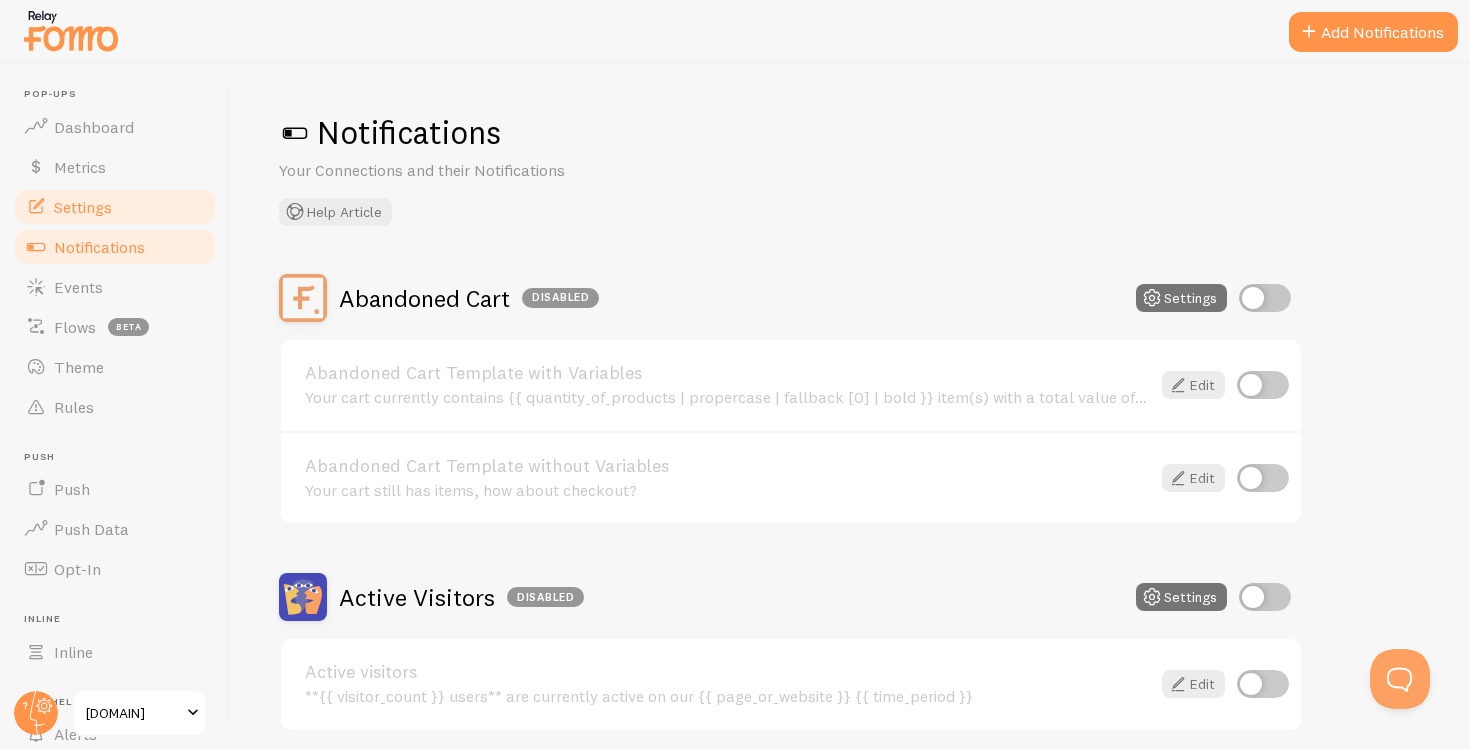 click on "Settings" at bounding box center [83, 207] 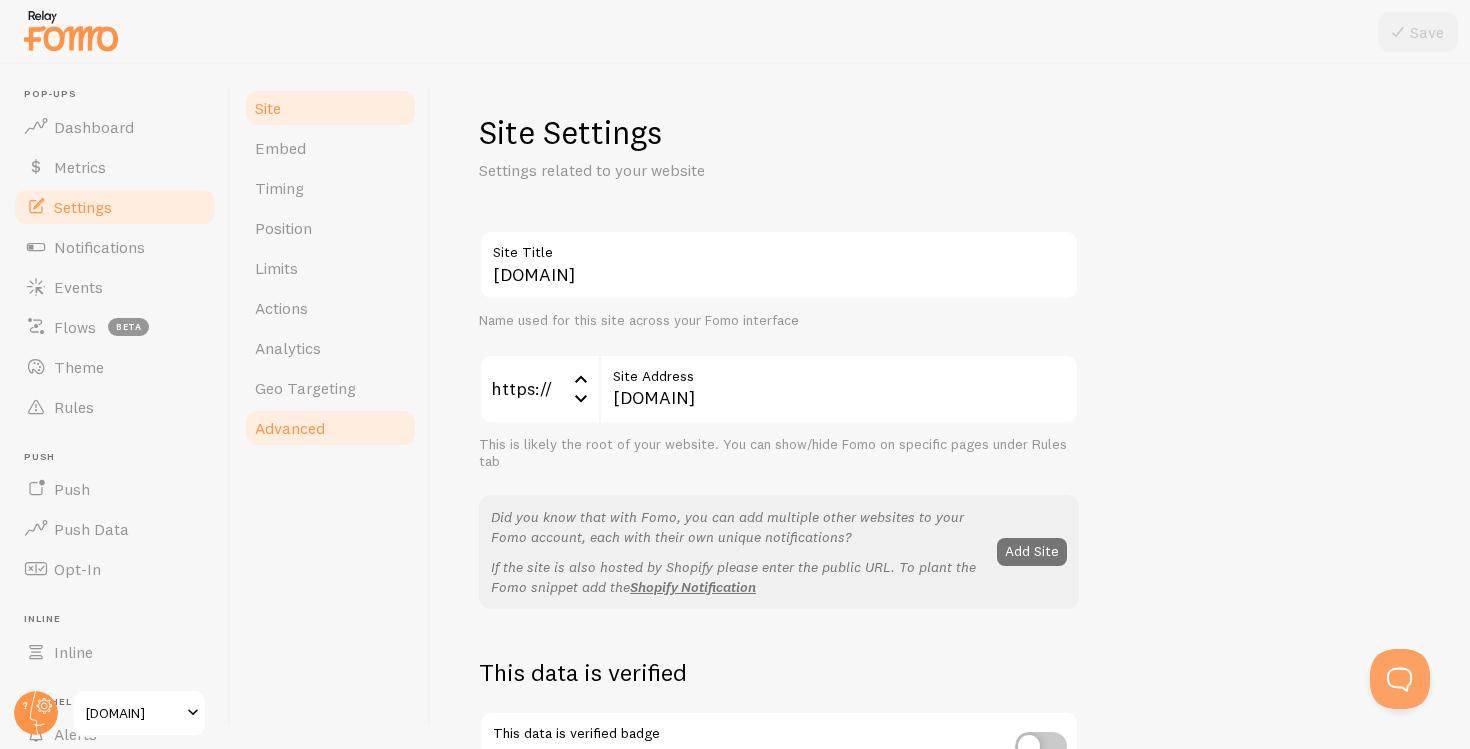 click on "Advanced" at bounding box center (290, 428) 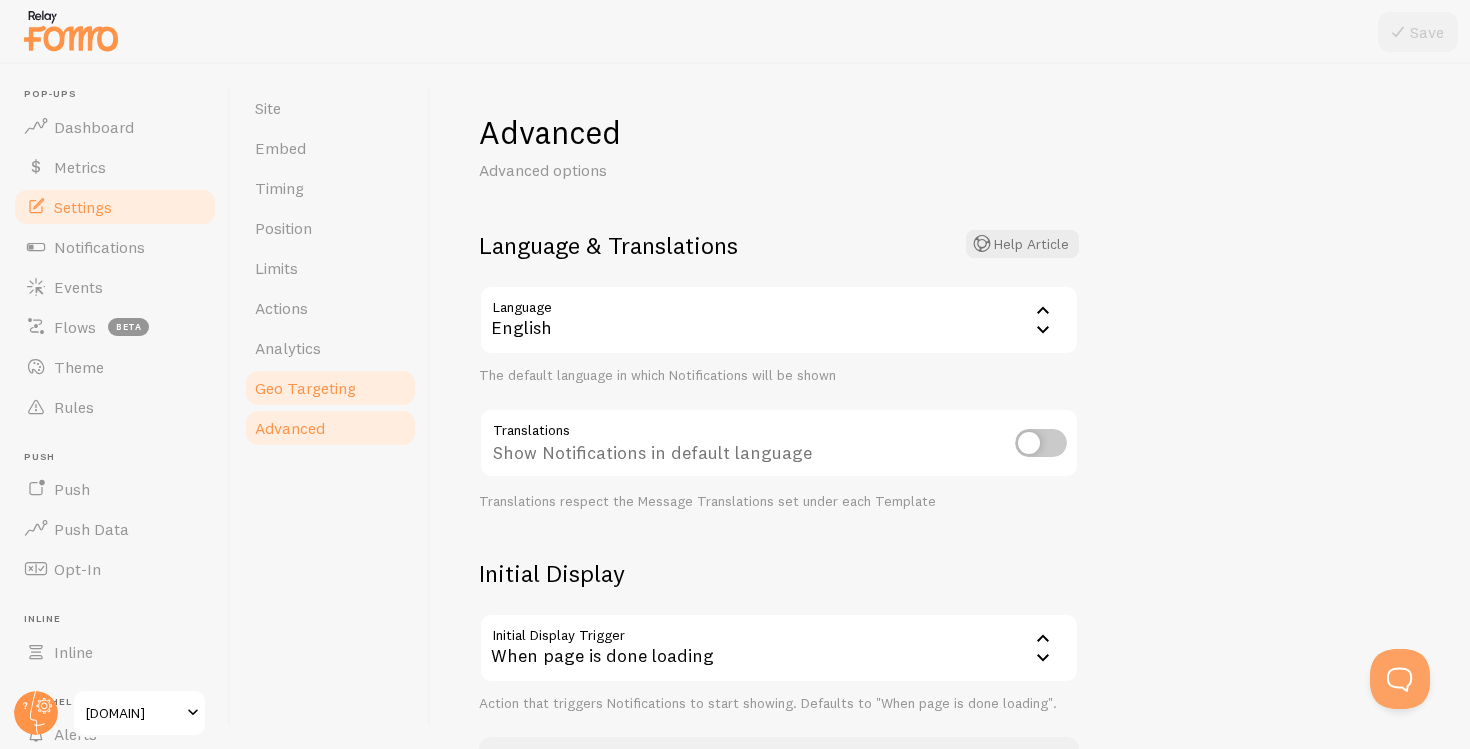 click on "Geo Targeting" at bounding box center (305, 388) 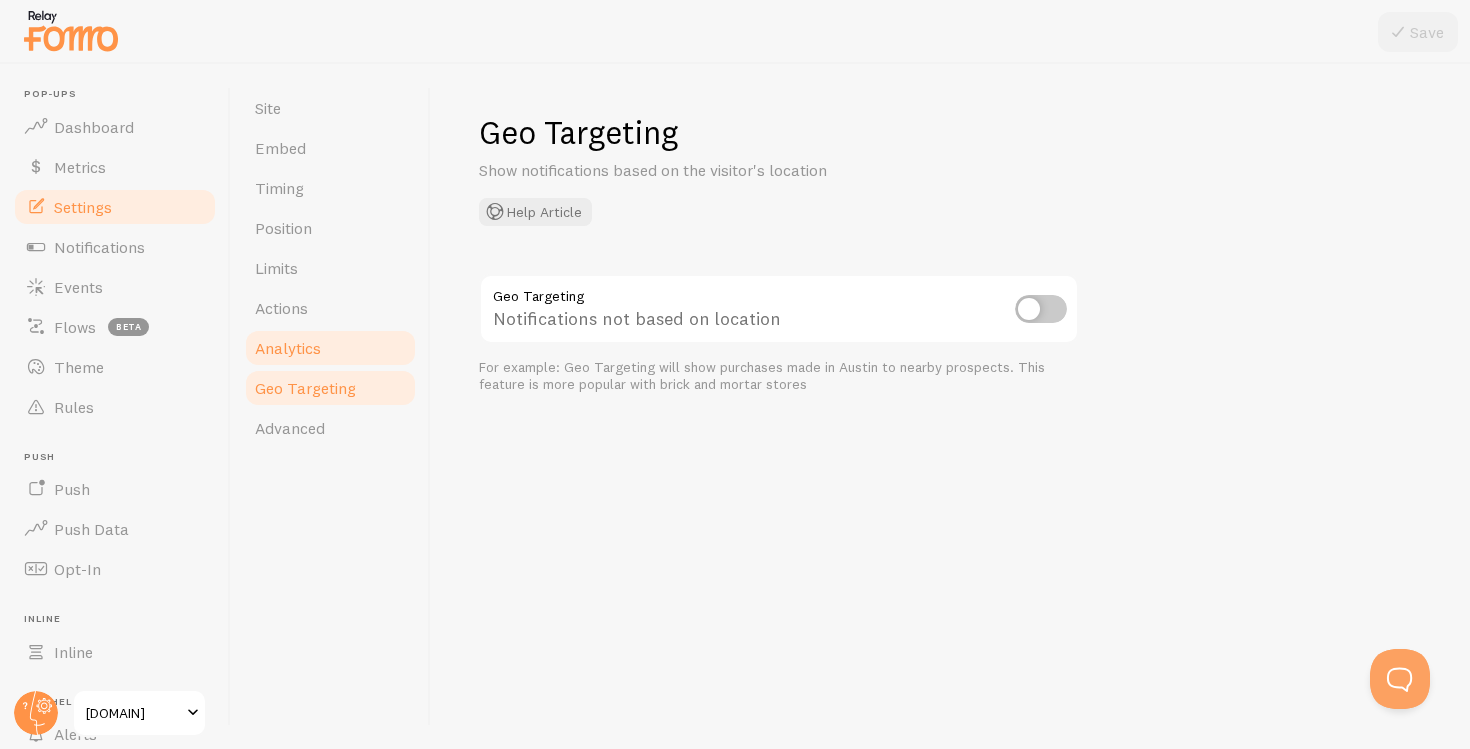 click on "Analytics" at bounding box center [288, 348] 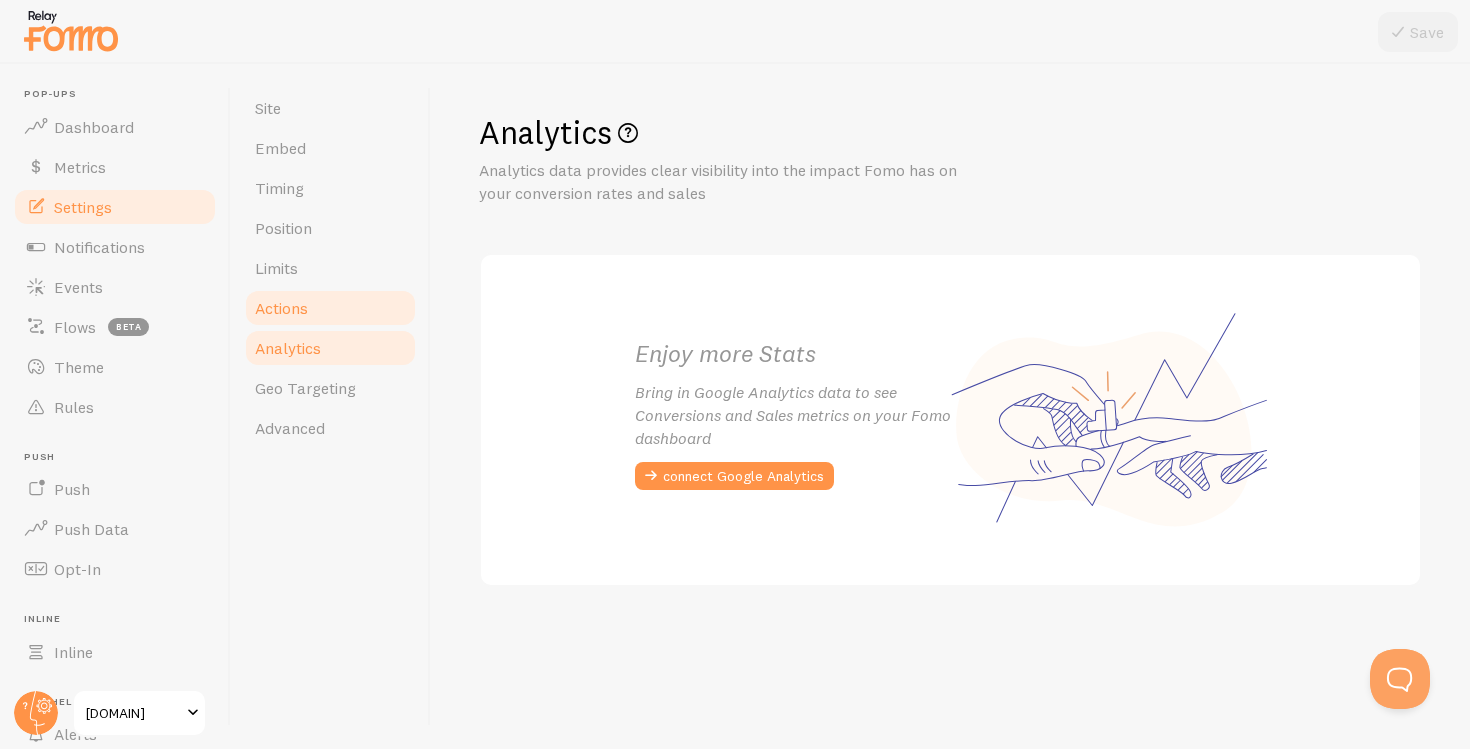 click on "Actions" at bounding box center (330, 308) 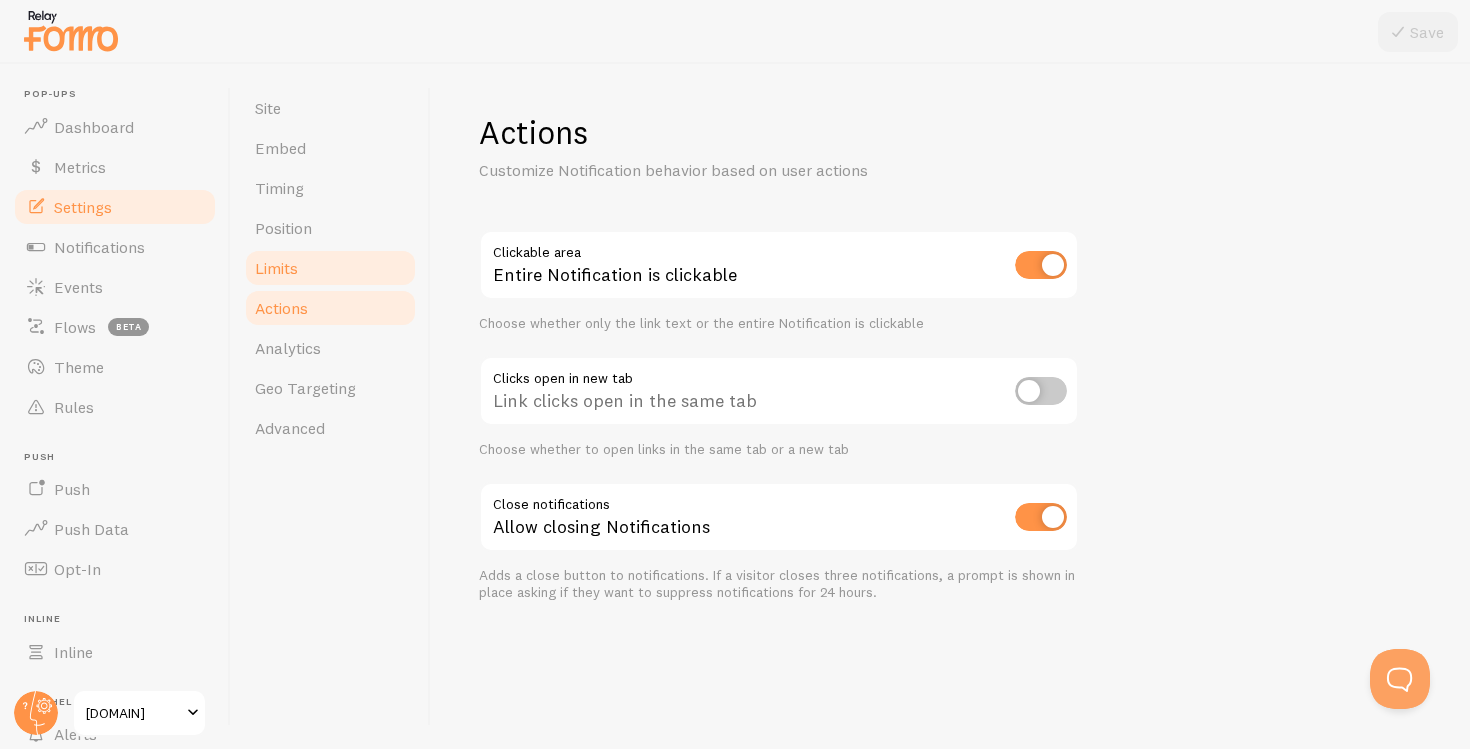click on "Limits" at bounding box center (330, 268) 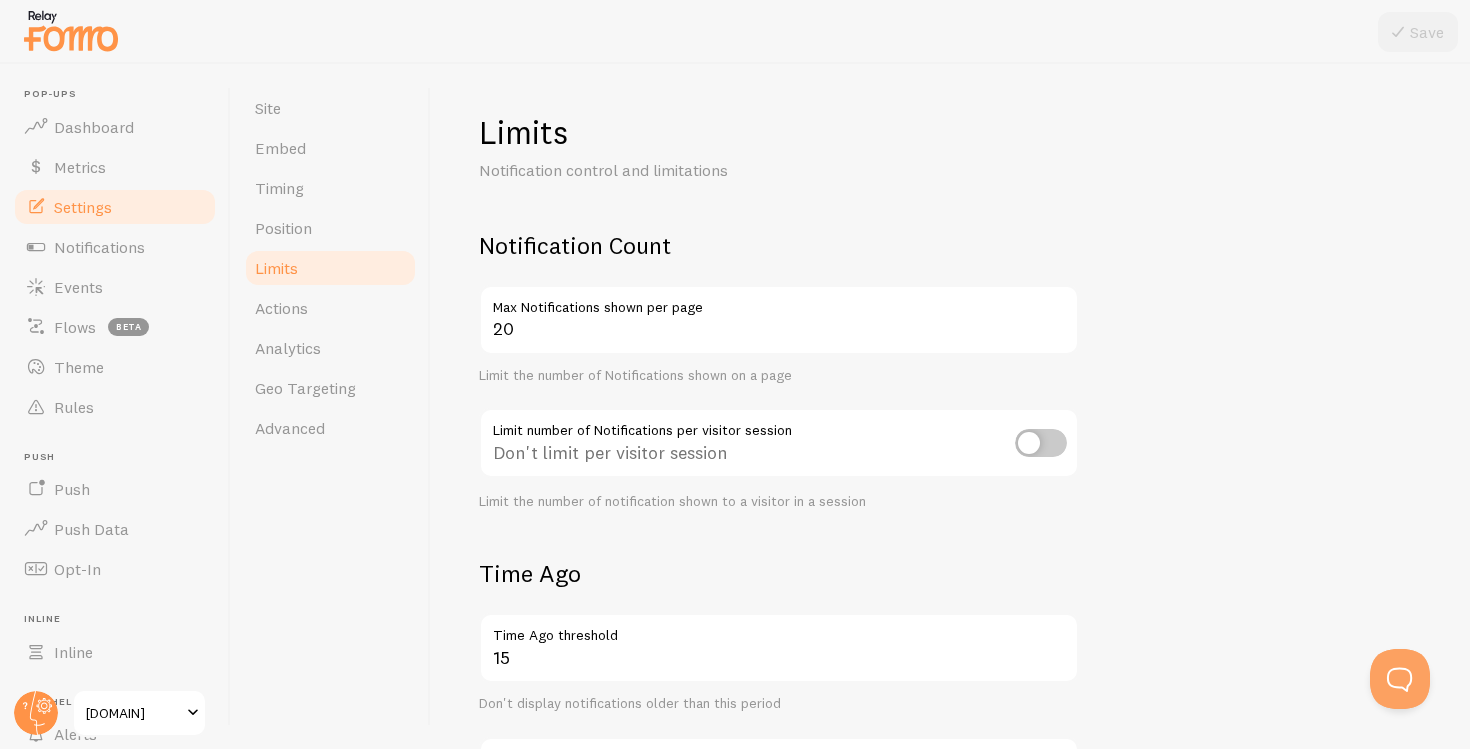 scroll, scrollTop: 547, scrollLeft: 0, axis: vertical 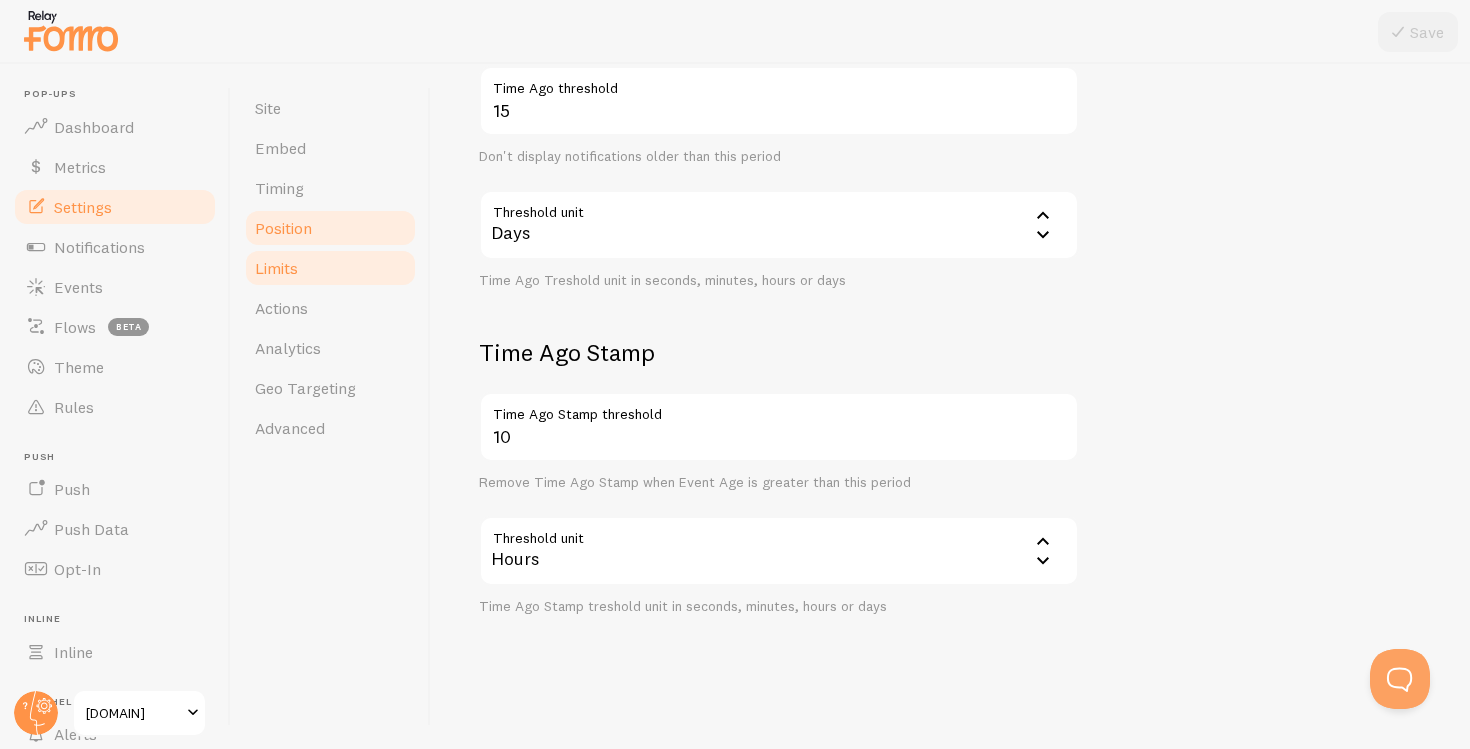 click on "Position" at bounding box center [330, 228] 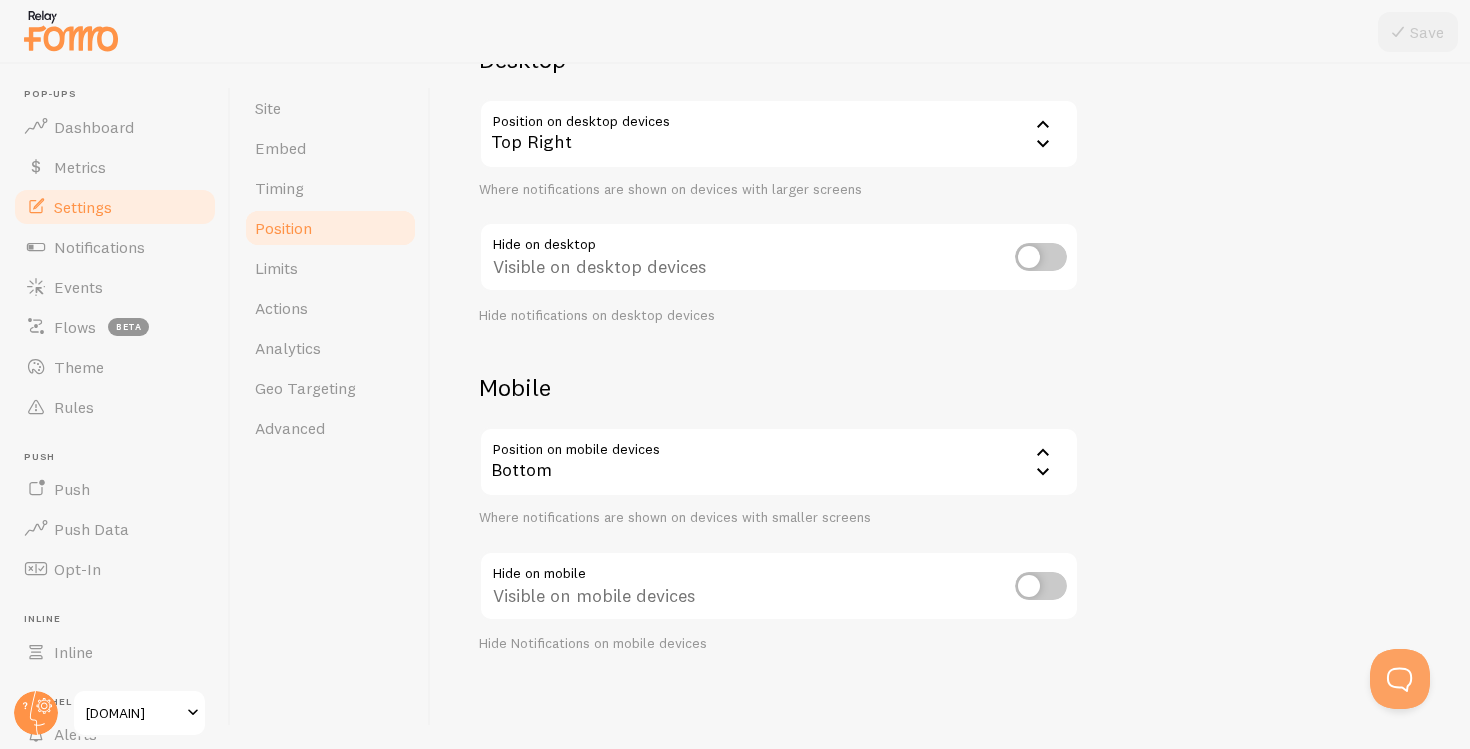 scroll, scrollTop: 0, scrollLeft: 0, axis: both 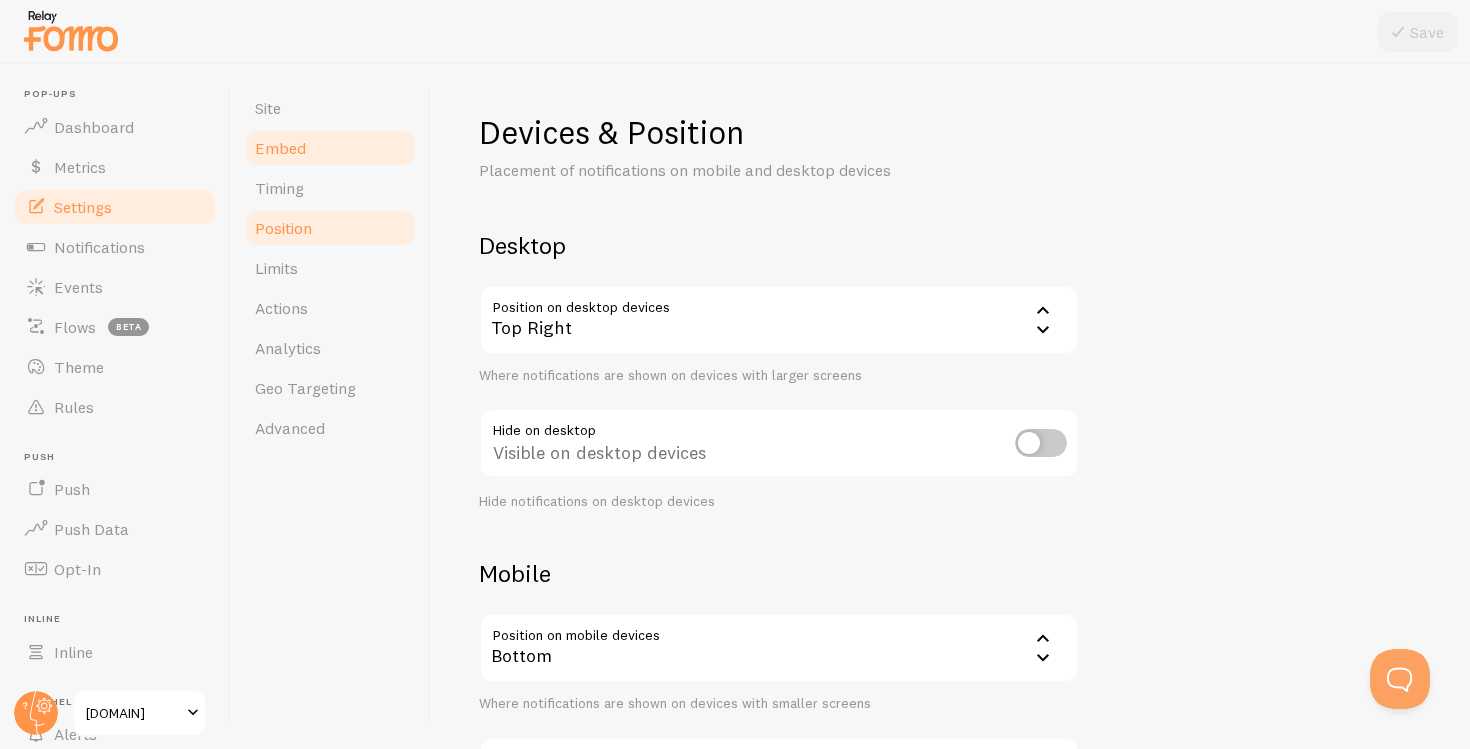 click on "Embed" at bounding box center [280, 148] 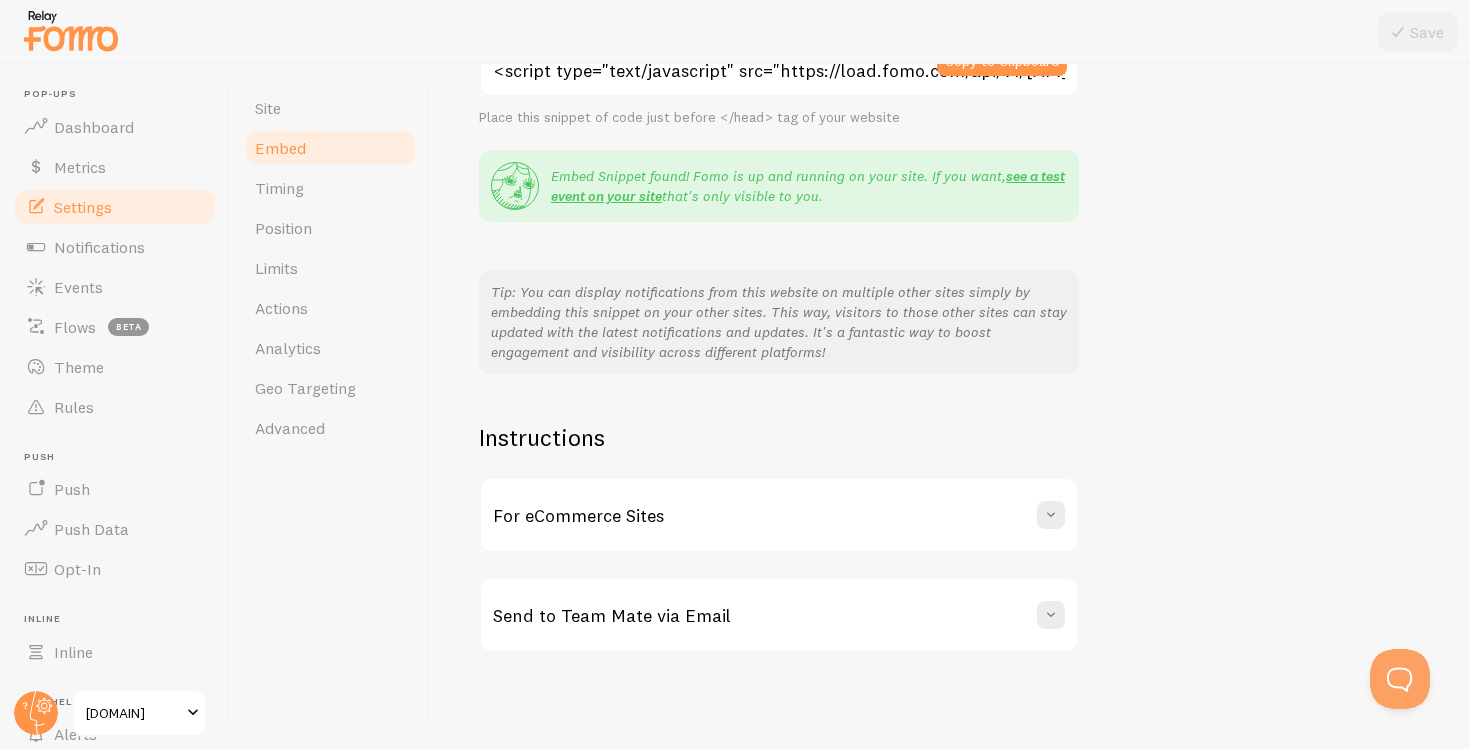 scroll, scrollTop: 0, scrollLeft: 0, axis: both 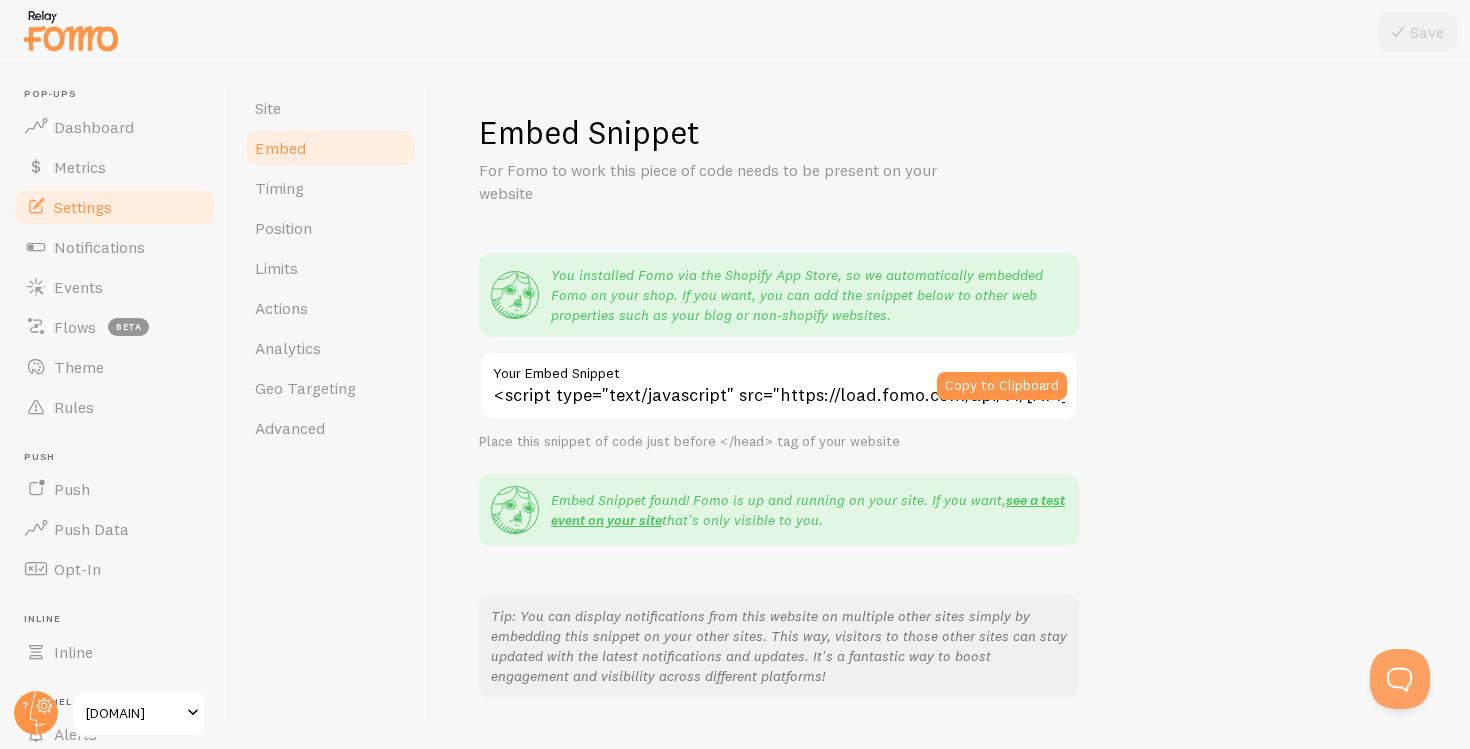 click on "<script type="text/javascript" src="https://load.fomo.com/api/v1/jM3nlJIZWCdlAIIW9nV3Wg/load.js" async></script>" at bounding box center (779, 386) 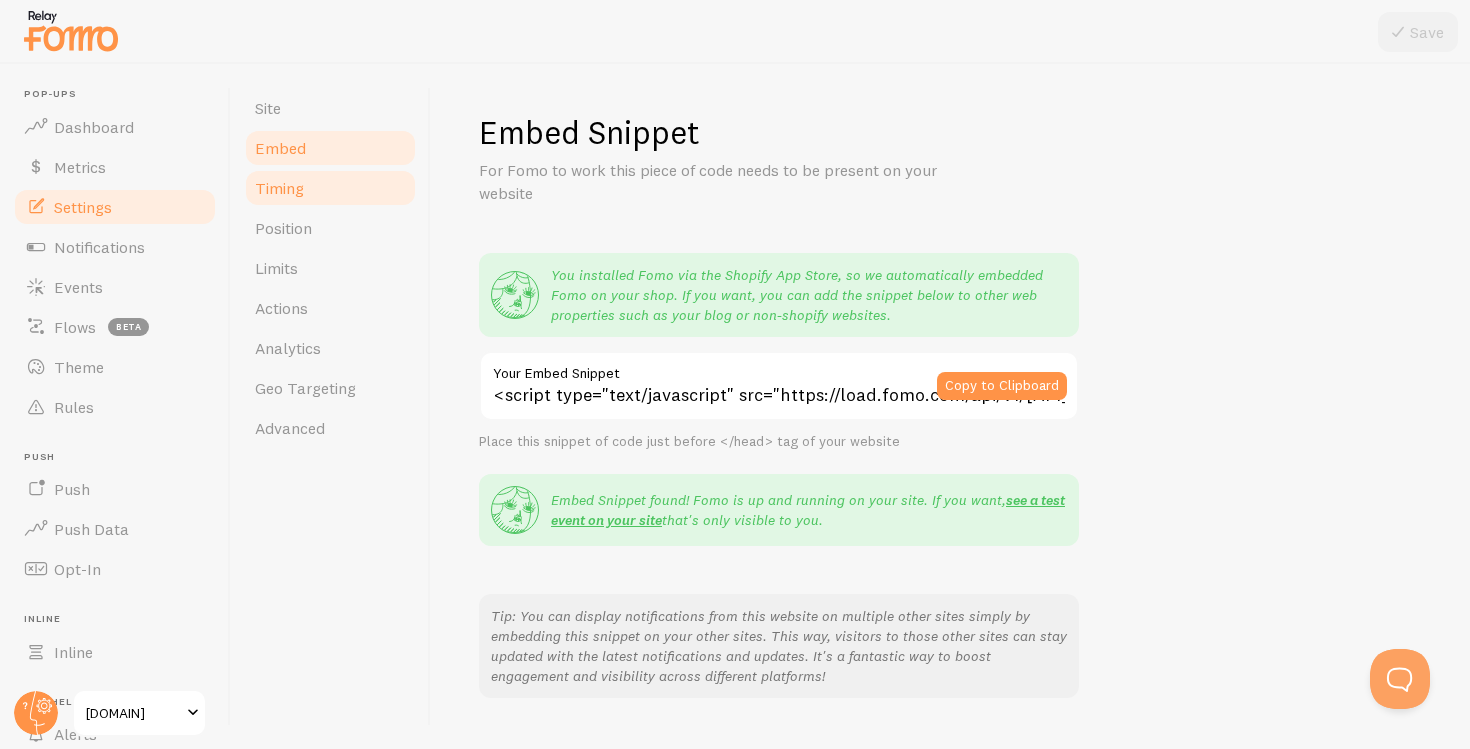 click on "Timing" at bounding box center [330, 188] 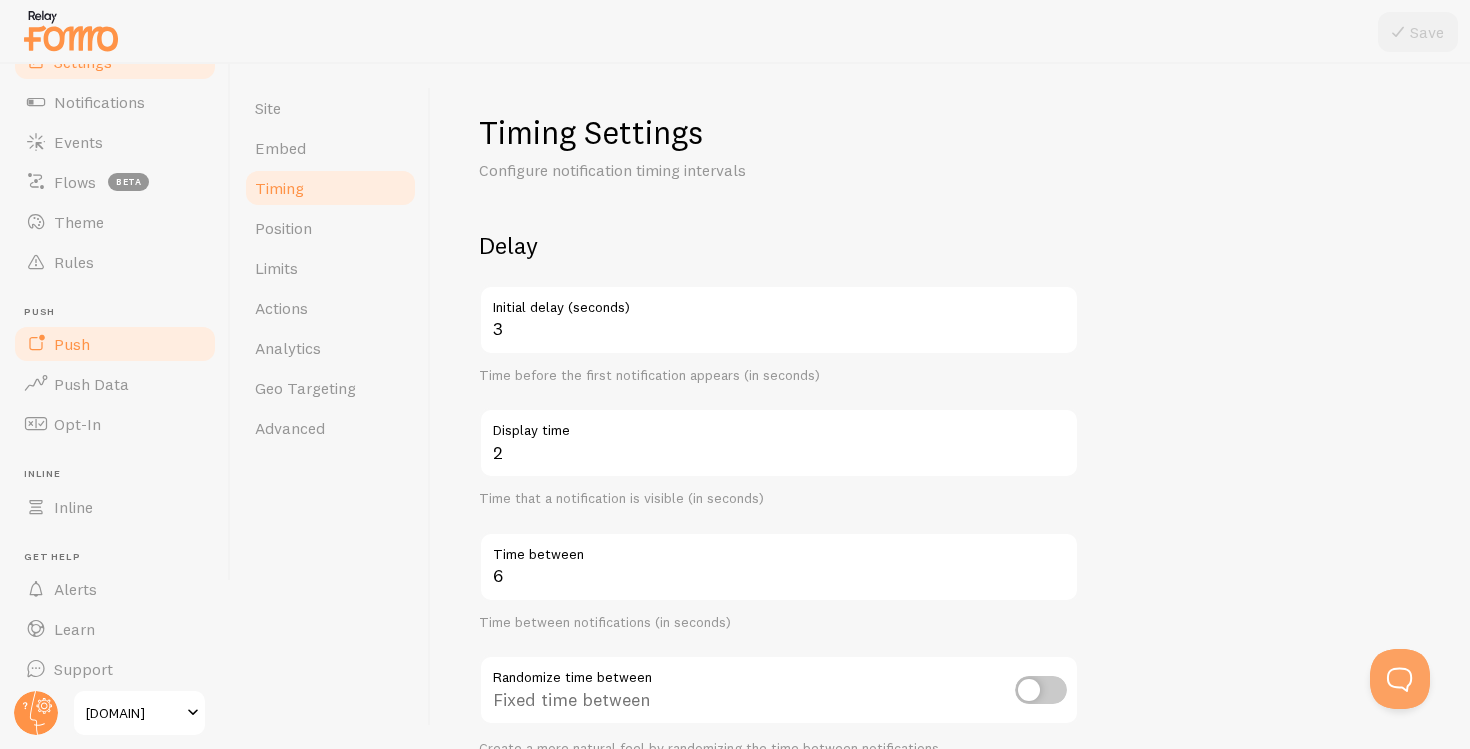 scroll, scrollTop: 157, scrollLeft: 0, axis: vertical 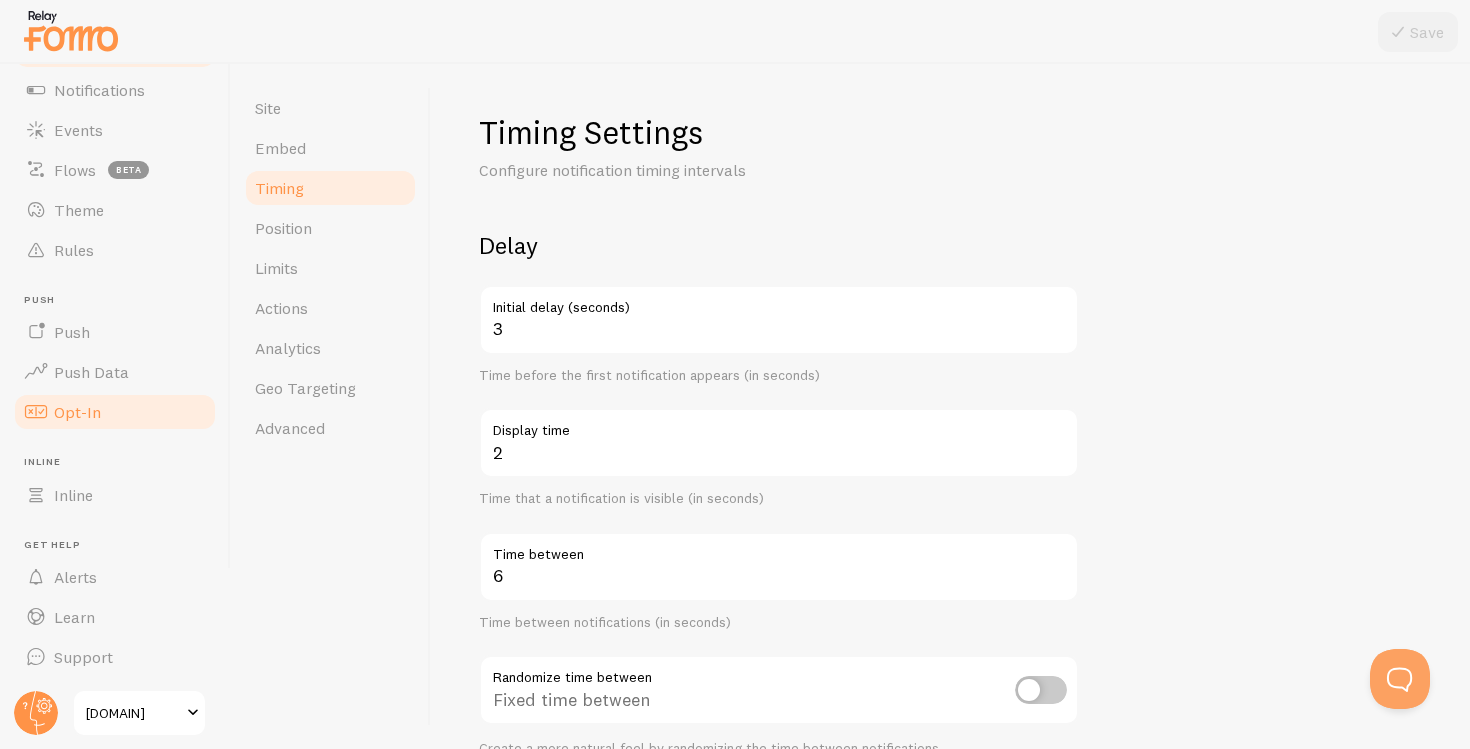 click on "Opt-In" at bounding box center [77, 412] 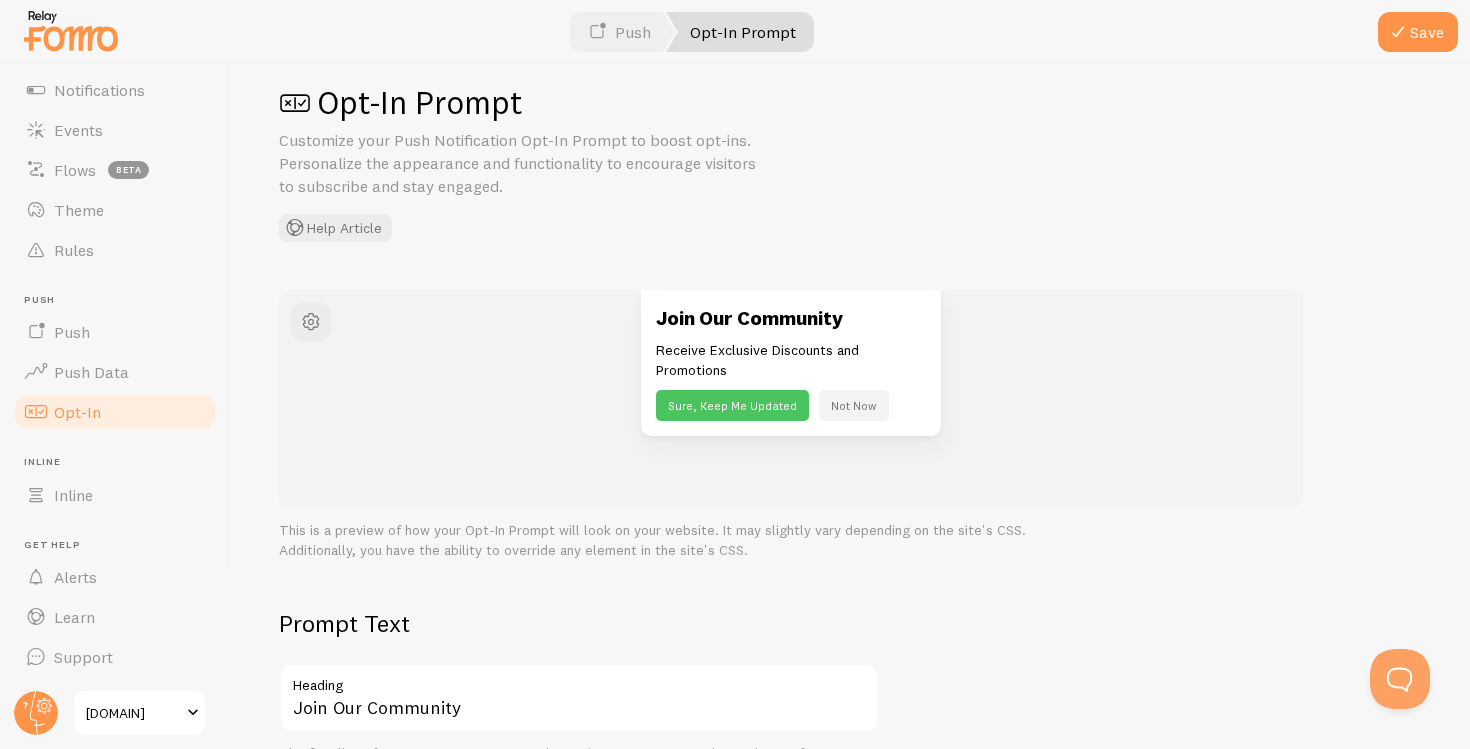 scroll, scrollTop: 58, scrollLeft: 0, axis: vertical 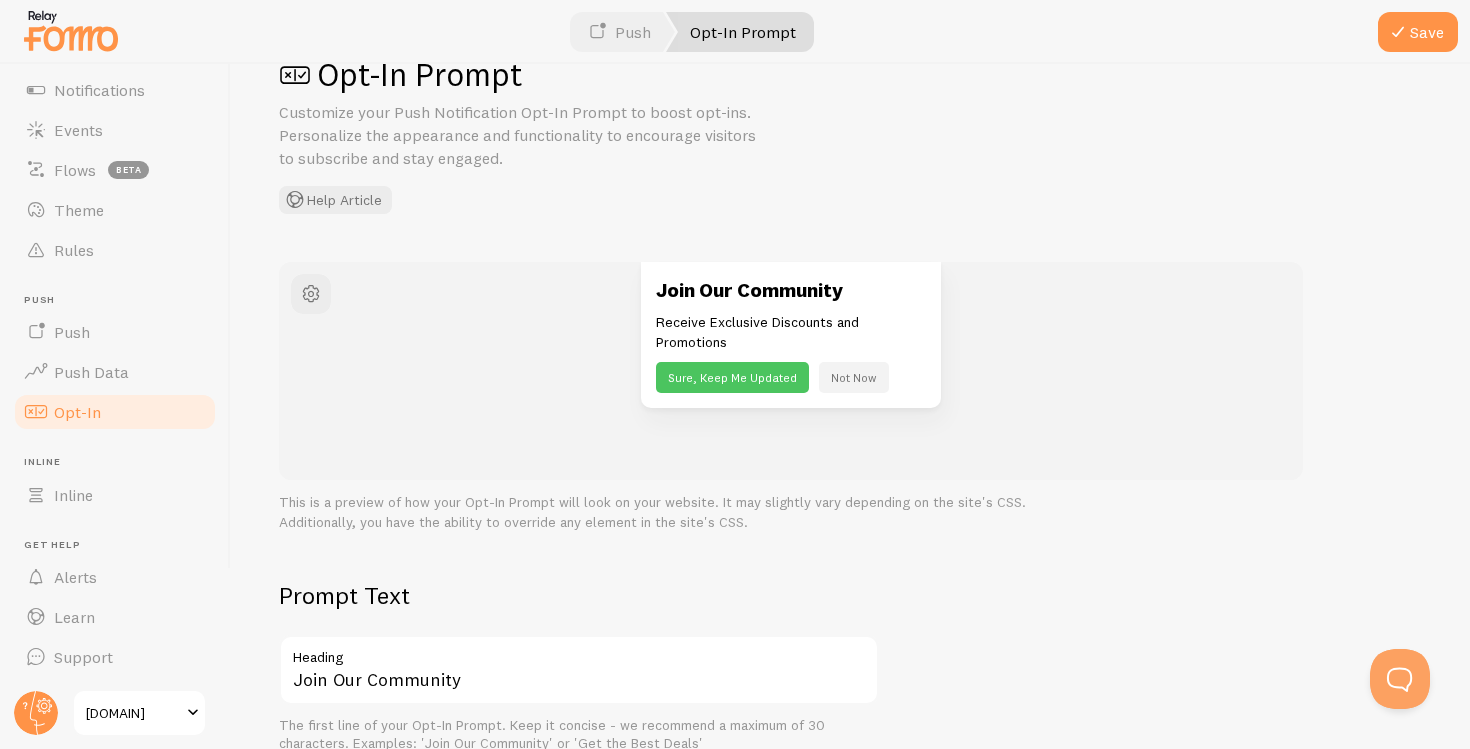 click on "Inline
Inline" at bounding box center (115, 485) 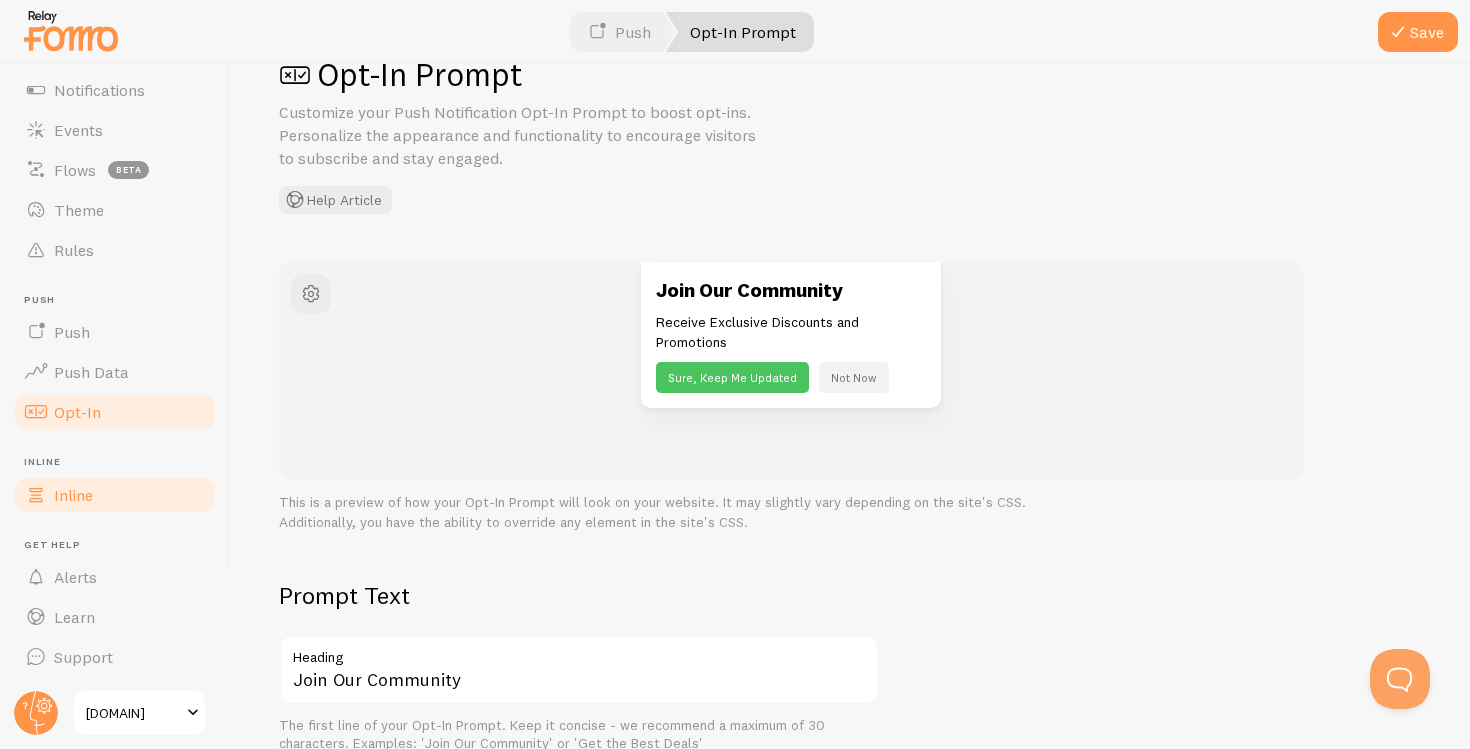 click on "Inline" at bounding box center [115, 495] 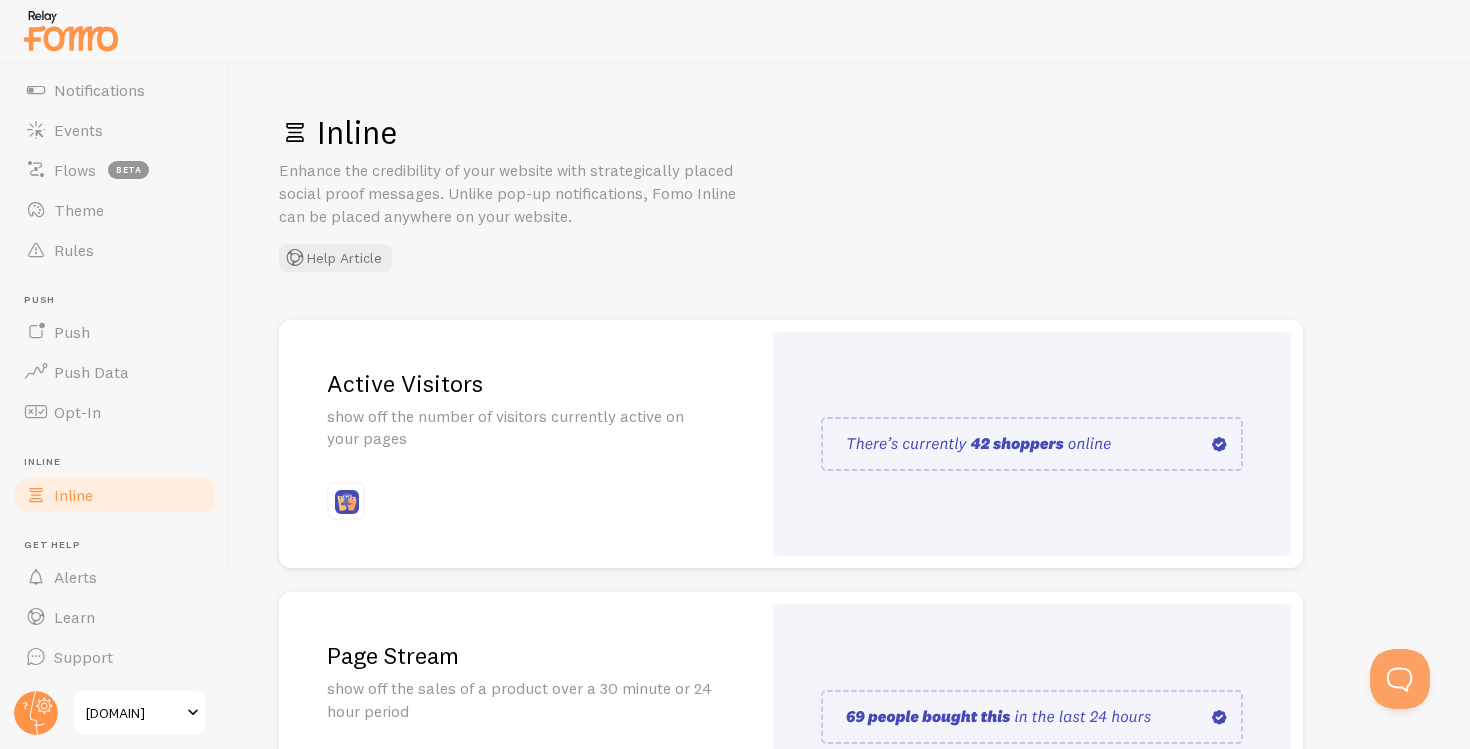 click on "Belovedforever.example.com" at bounding box center (133, 713) 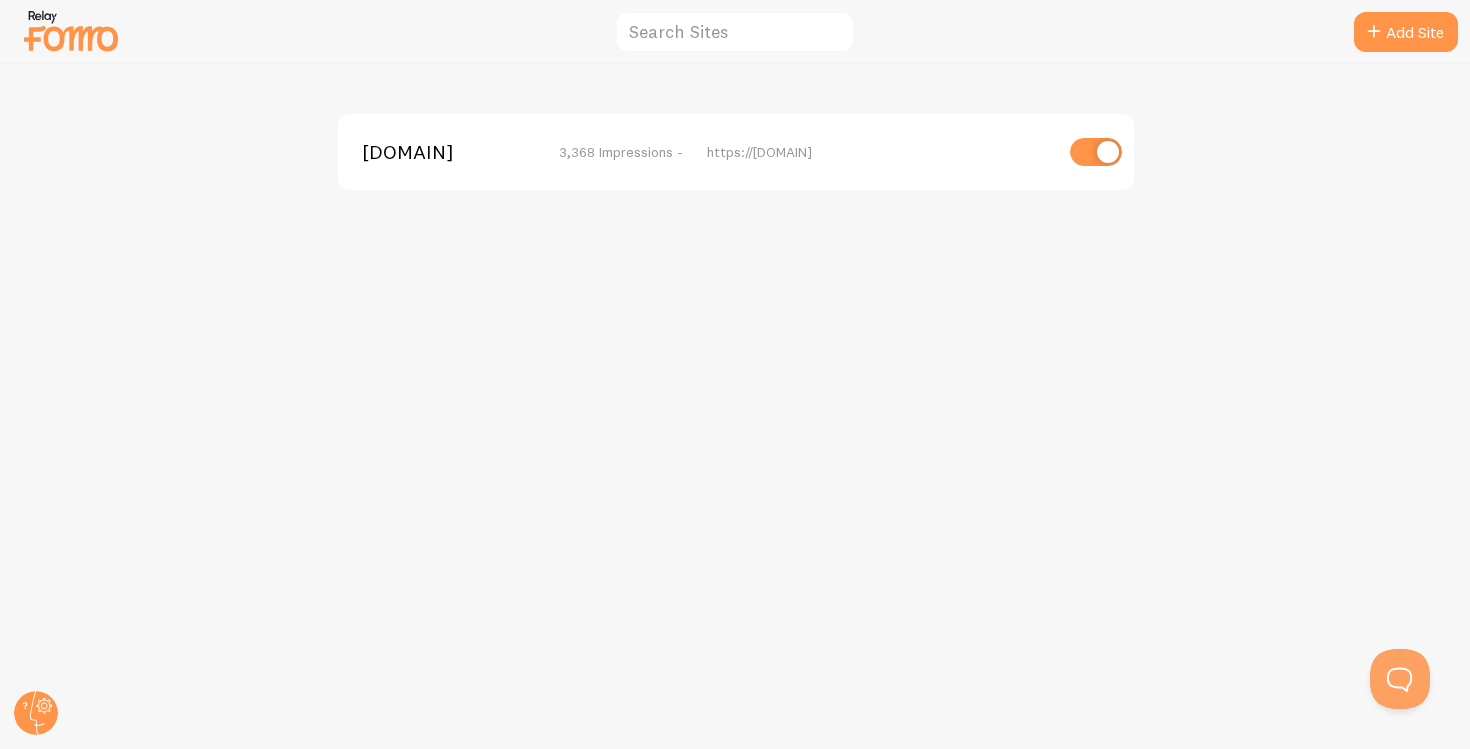 click at bounding box center (71, 30) 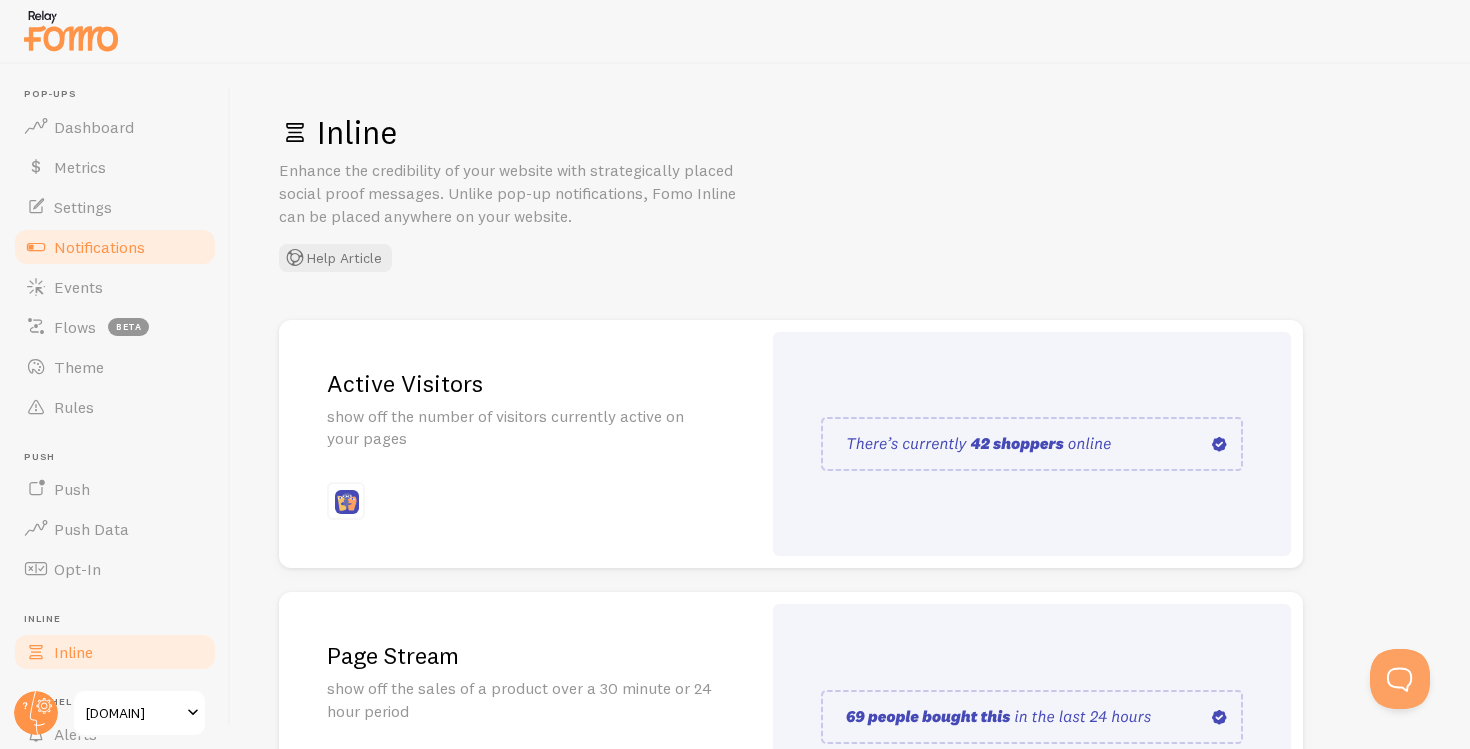 click on "Notifications" at bounding box center (99, 247) 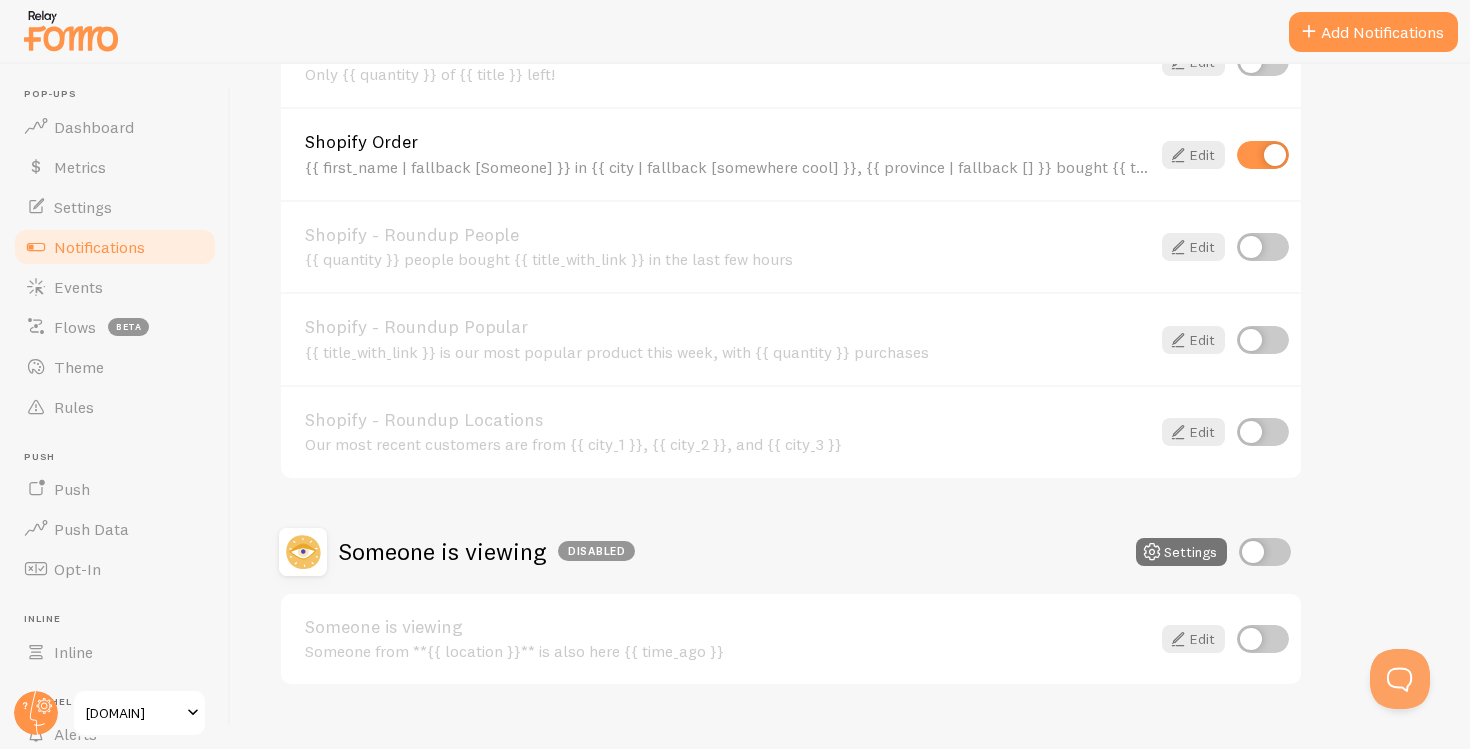 scroll, scrollTop: 862, scrollLeft: 0, axis: vertical 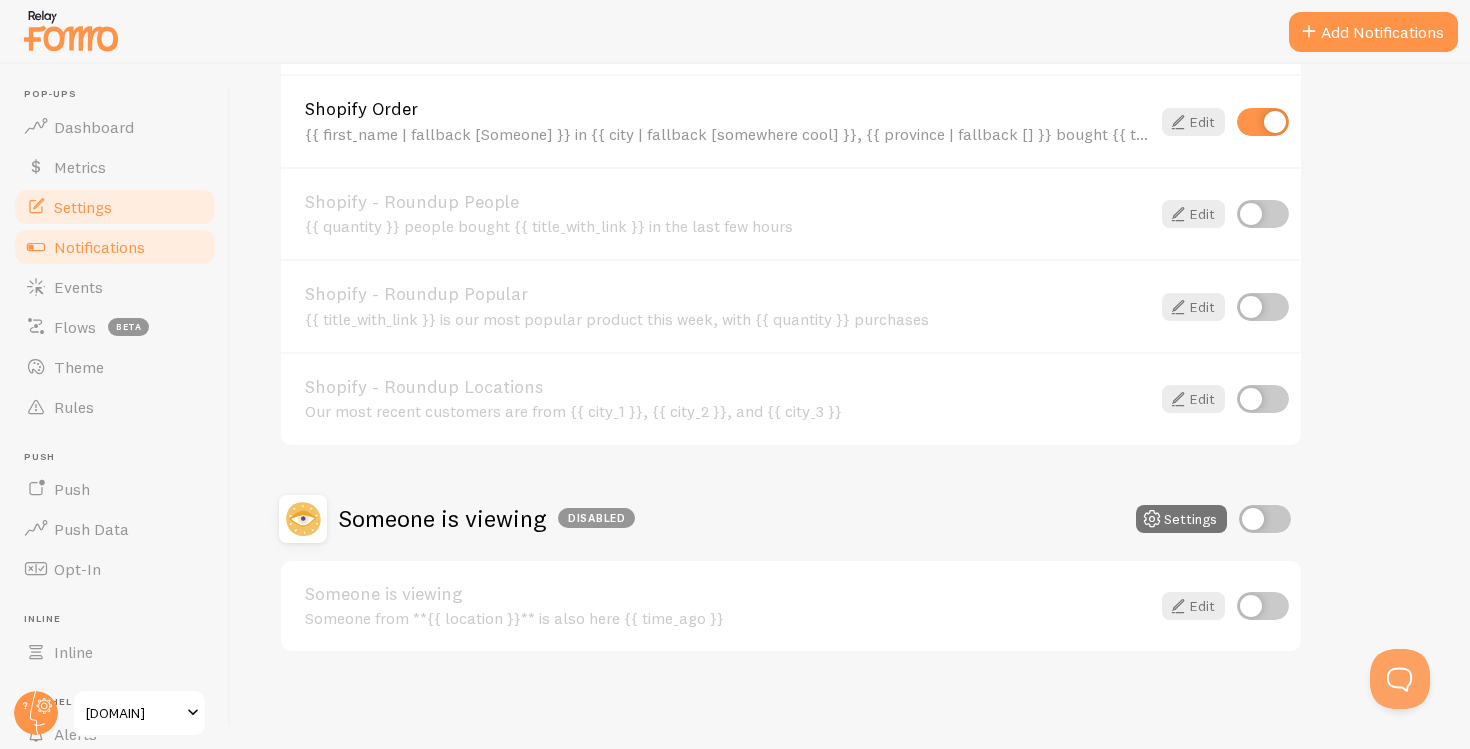 click on "Settings" at bounding box center (115, 207) 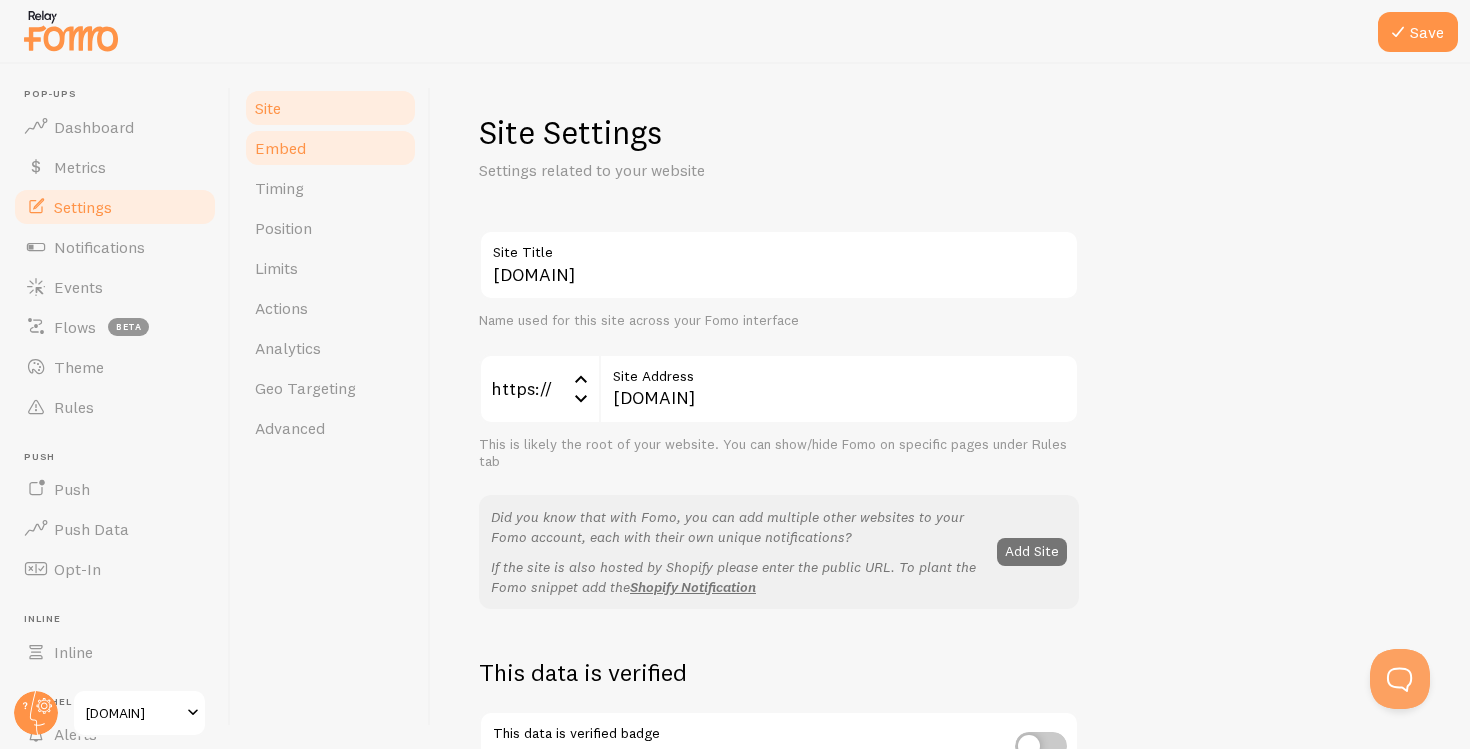 click on "Embed" at bounding box center (280, 148) 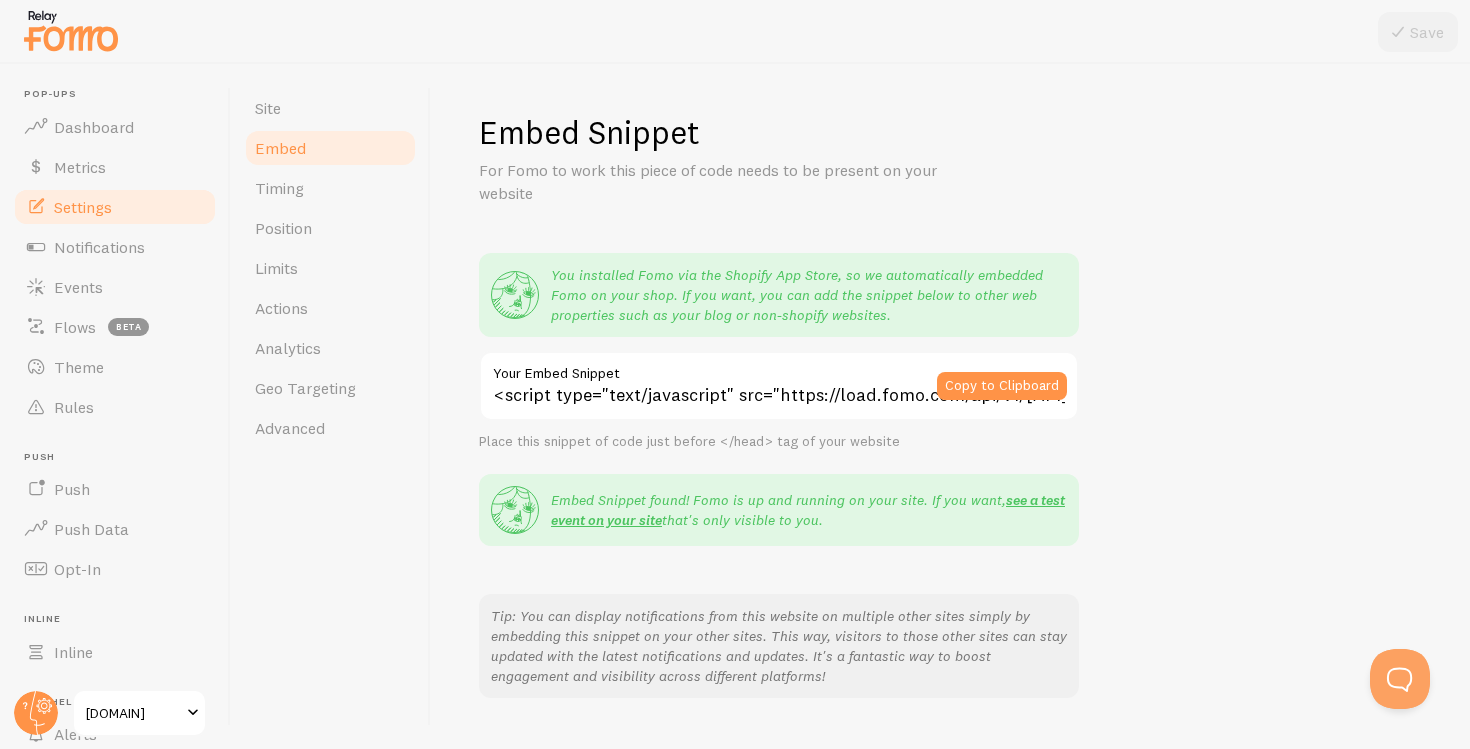 click on "Settings" at bounding box center [115, 207] 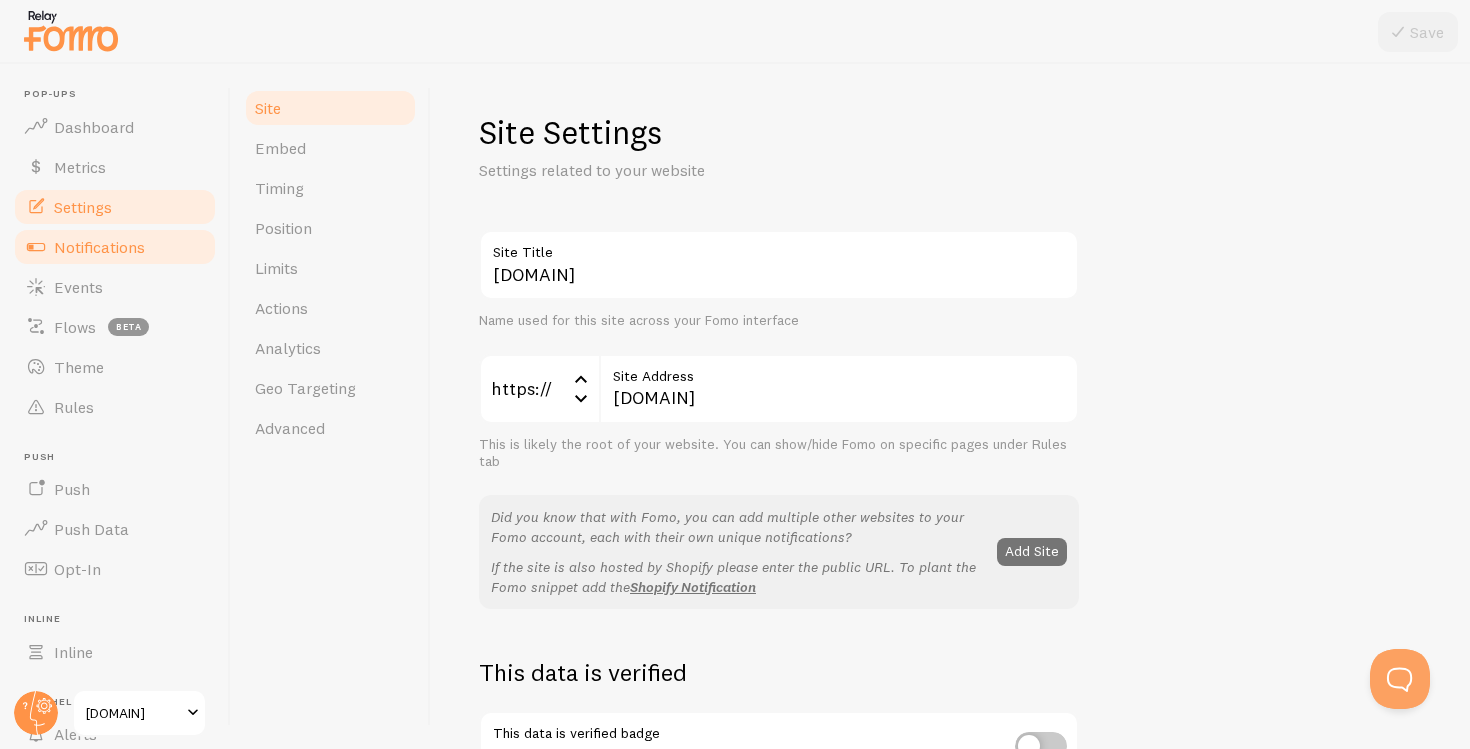click on "Notifications" at bounding box center (99, 247) 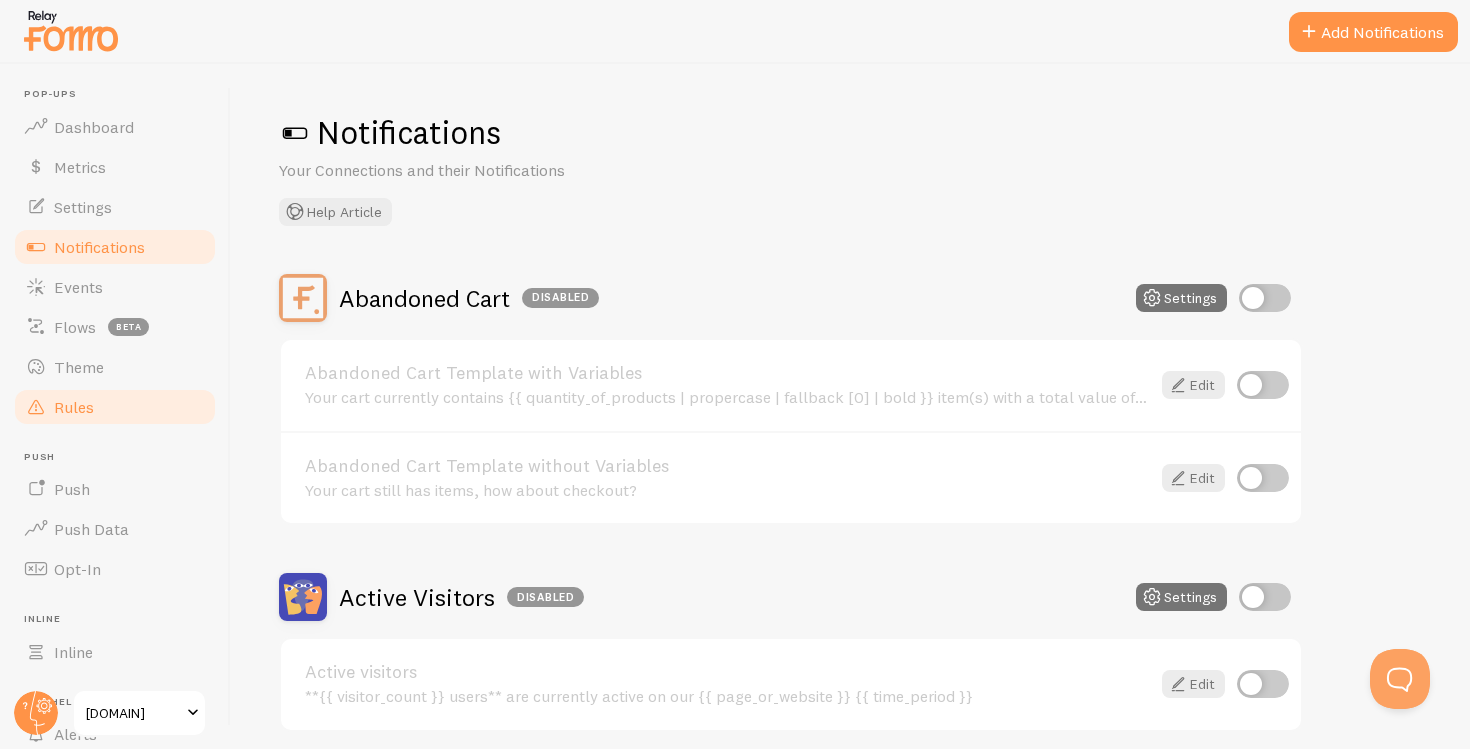 click on "Rules" at bounding box center (115, 407) 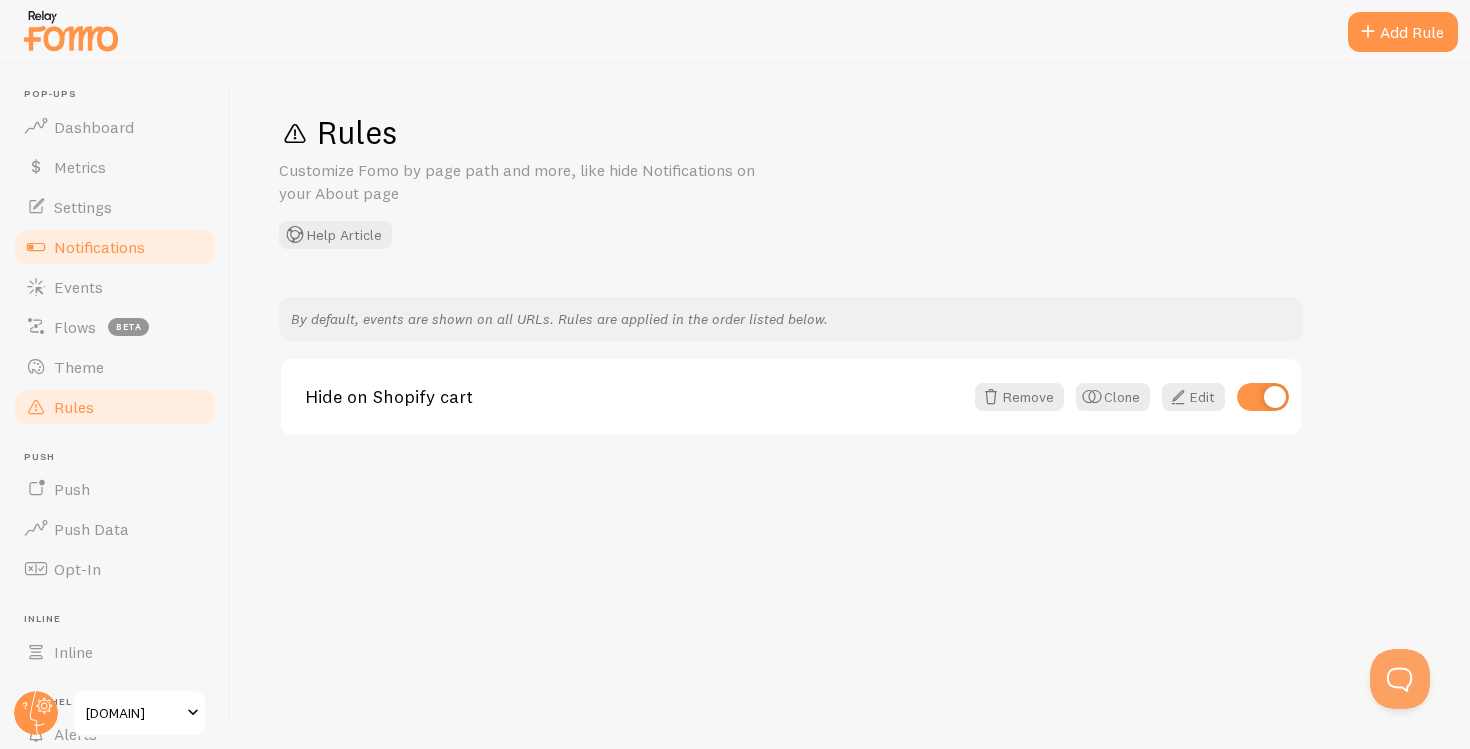 click on "Notifications" at bounding box center [99, 247] 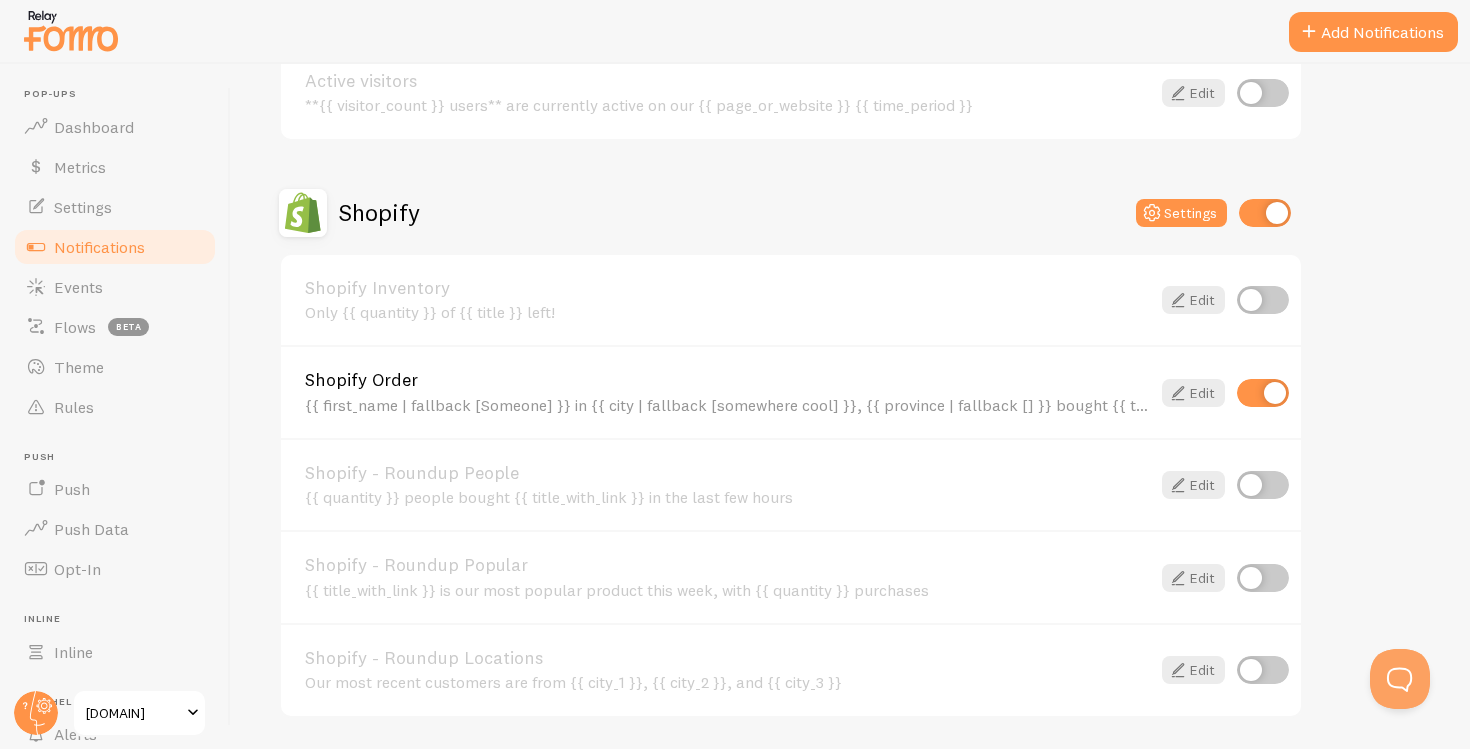 scroll, scrollTop: 597, scrollLeft: 0, axis: vertical 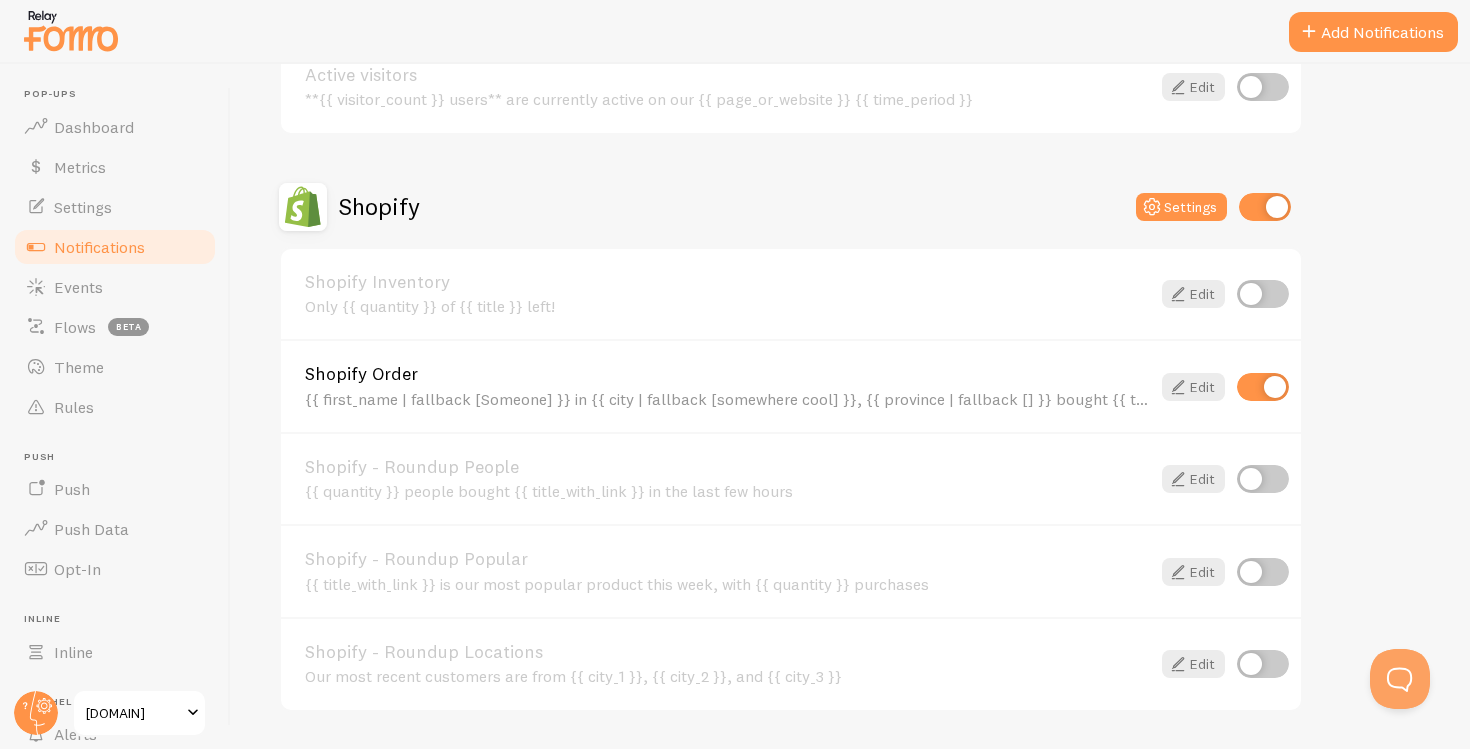 click at bounding box center [1265, 207] 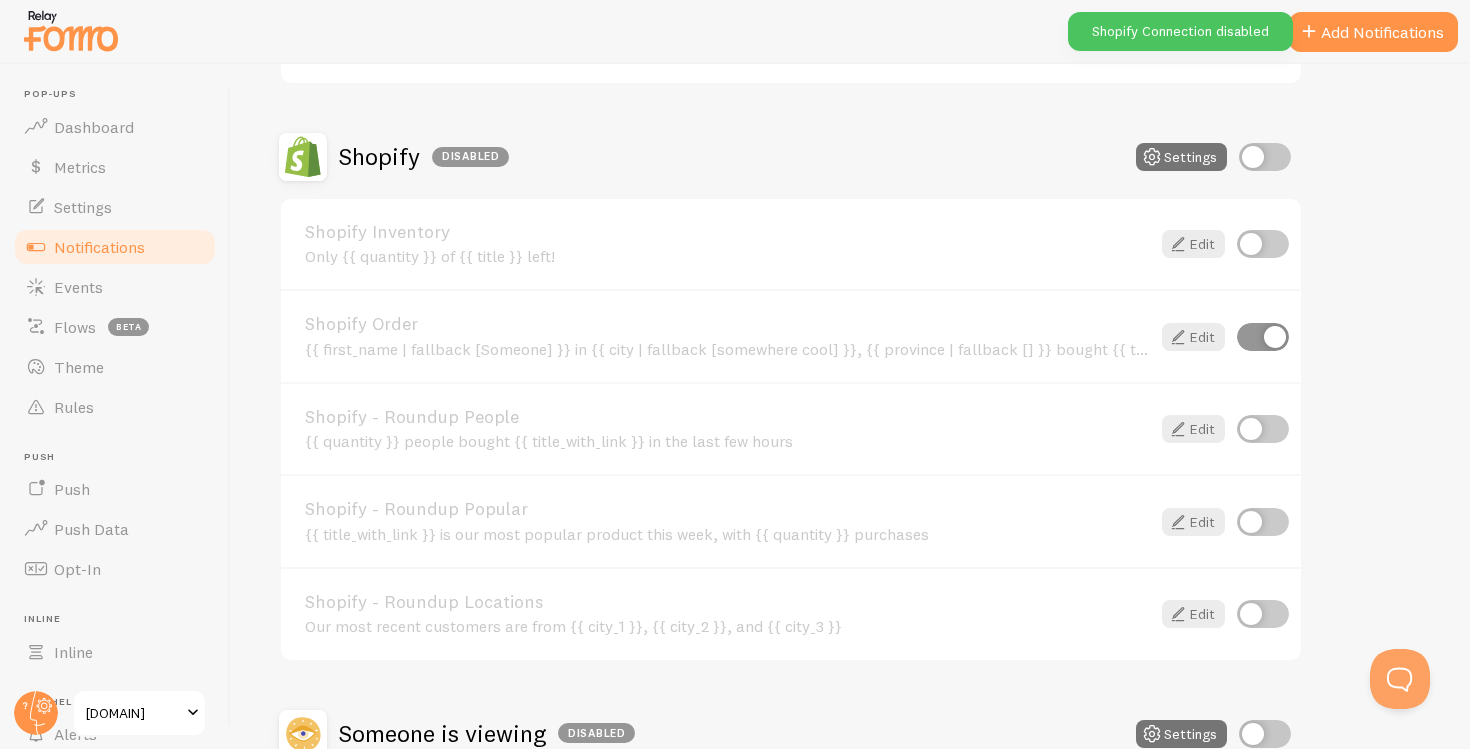 scroll, scrollTop: 629, scrollLeft: 0, axis: vertical 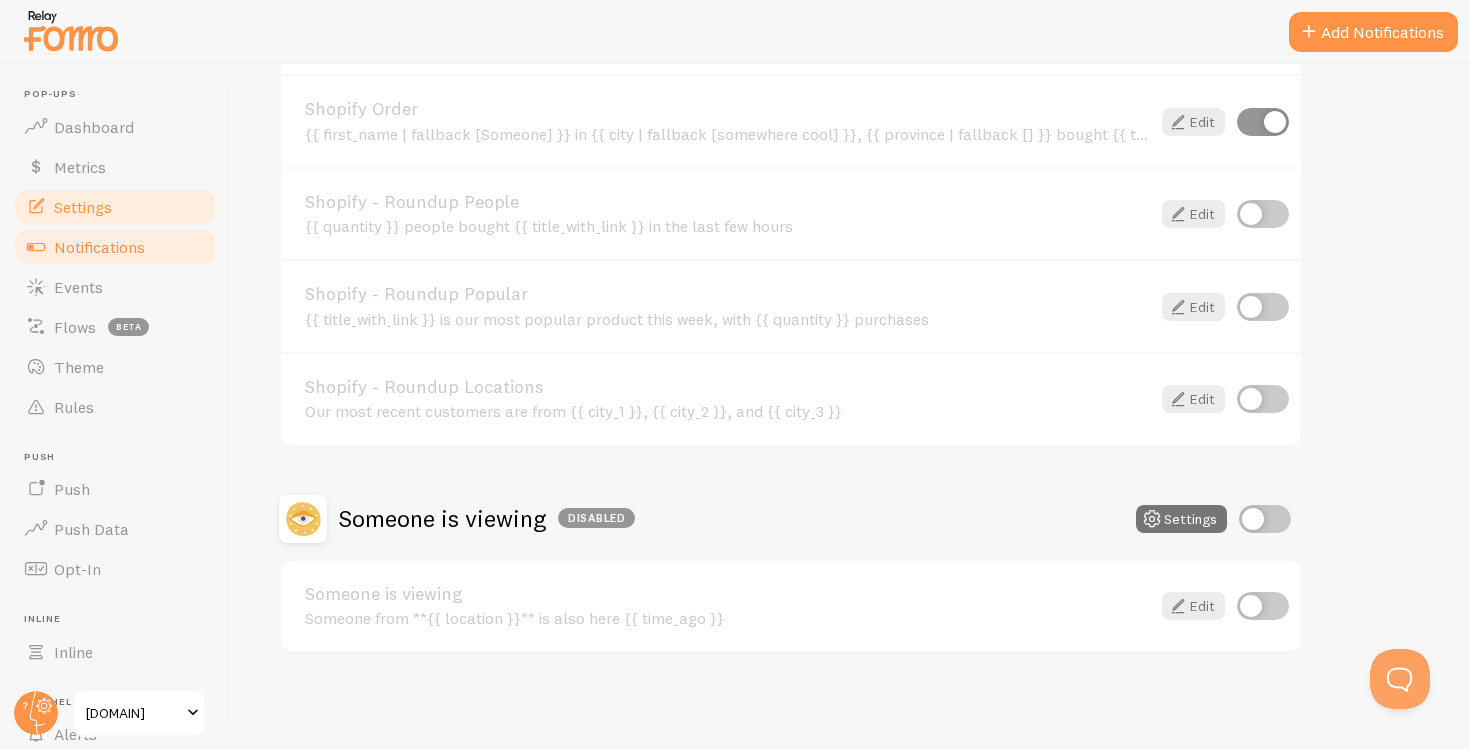 click on "Settings" at bounding box center [115, 207] 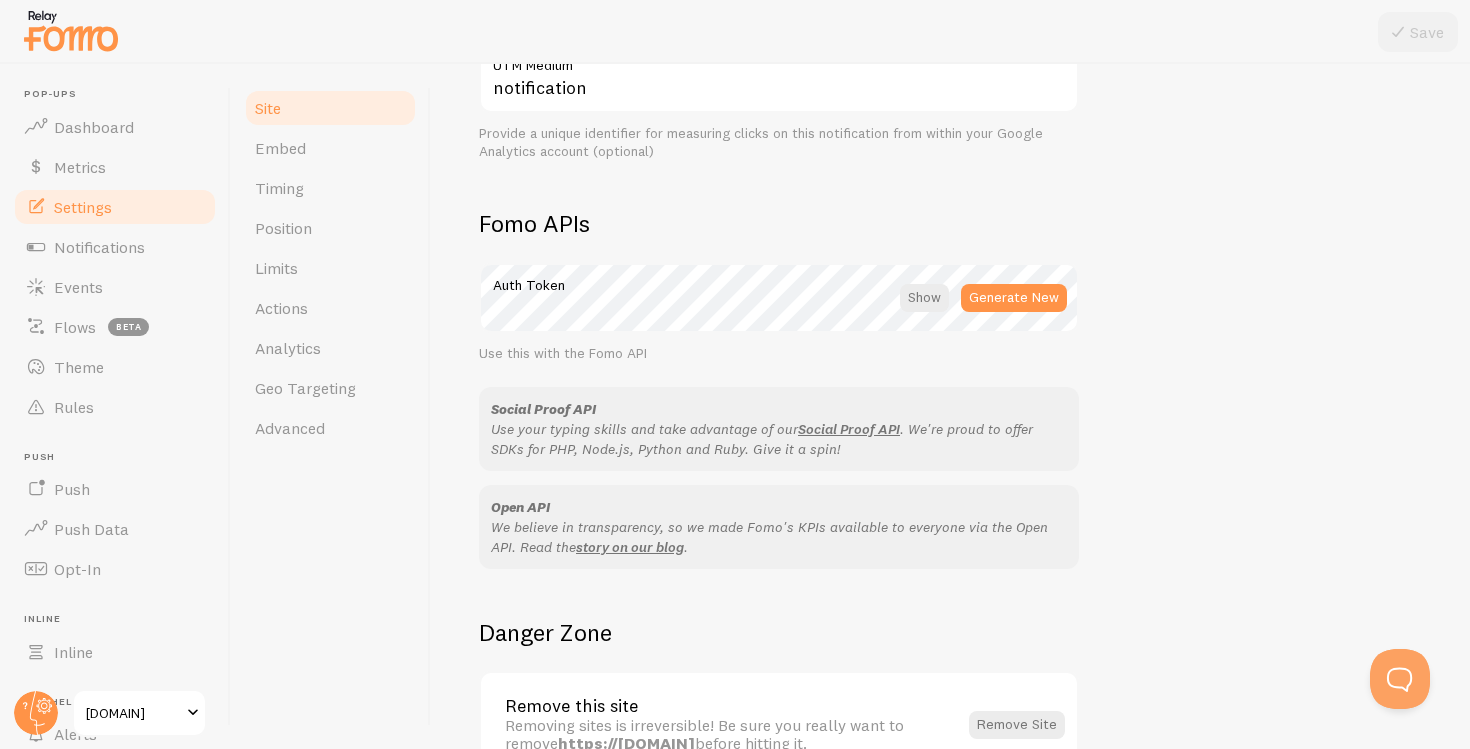 scroll, scrollTop: 1015, scrollLeft: 0, axis: vertical 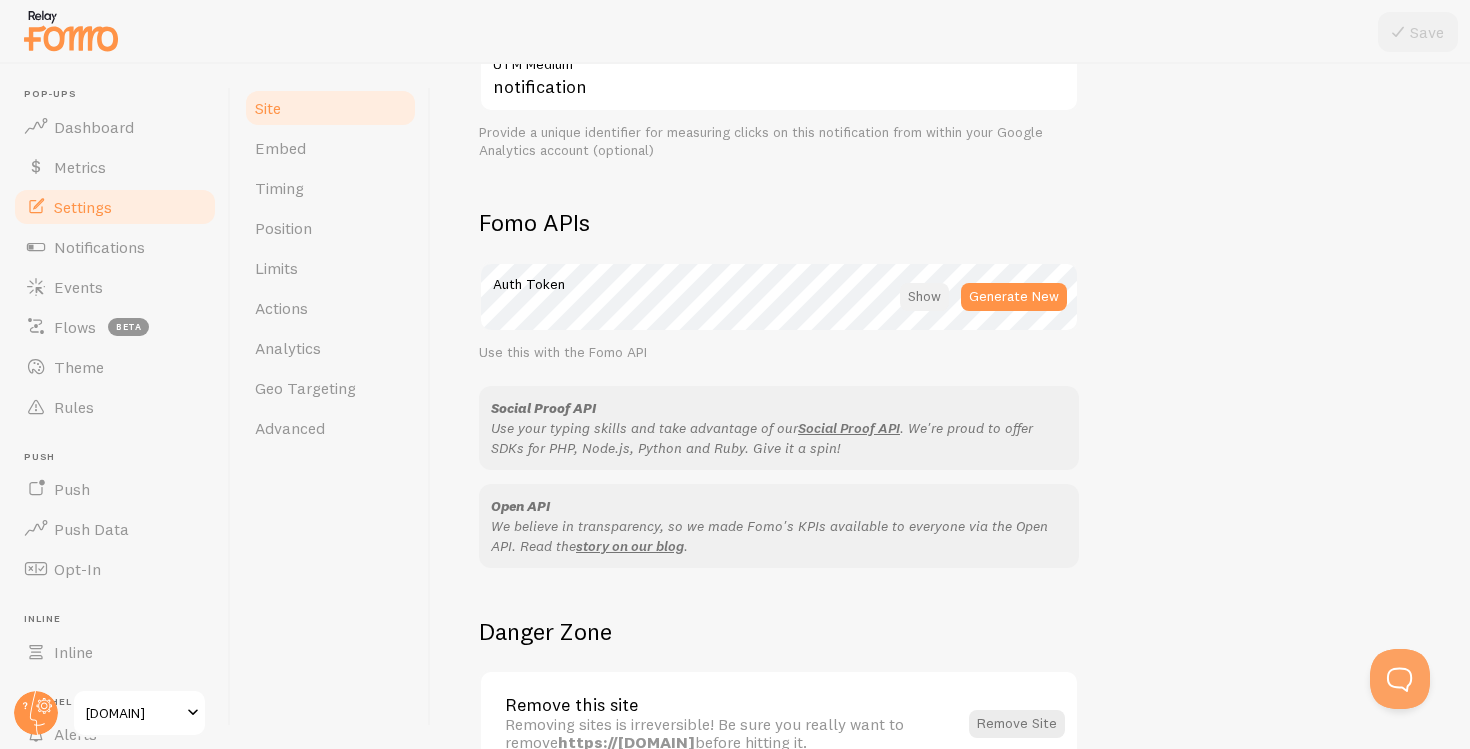 click at bounding box center (924, 297) 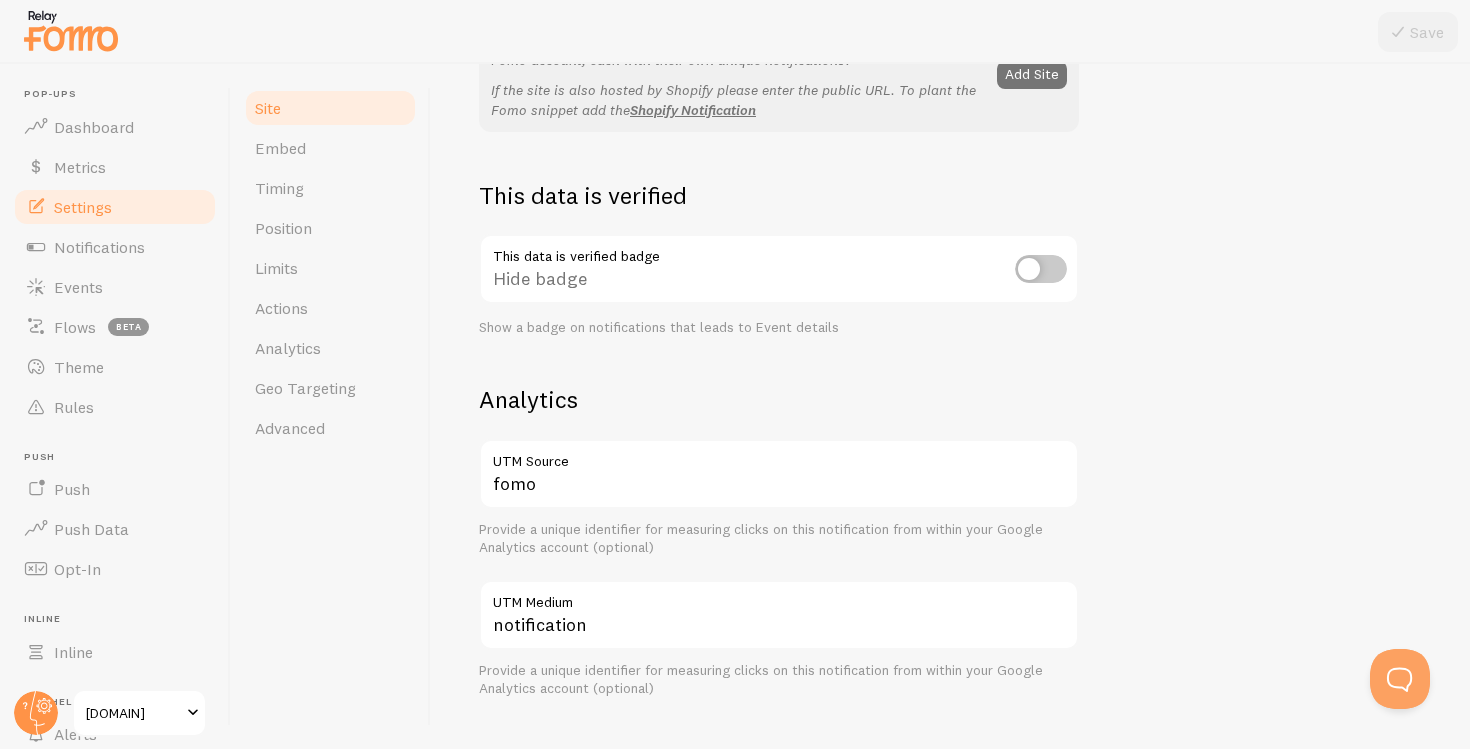 scroll, scrollTop: 1139, scrollLeft: 0, axis: vertical 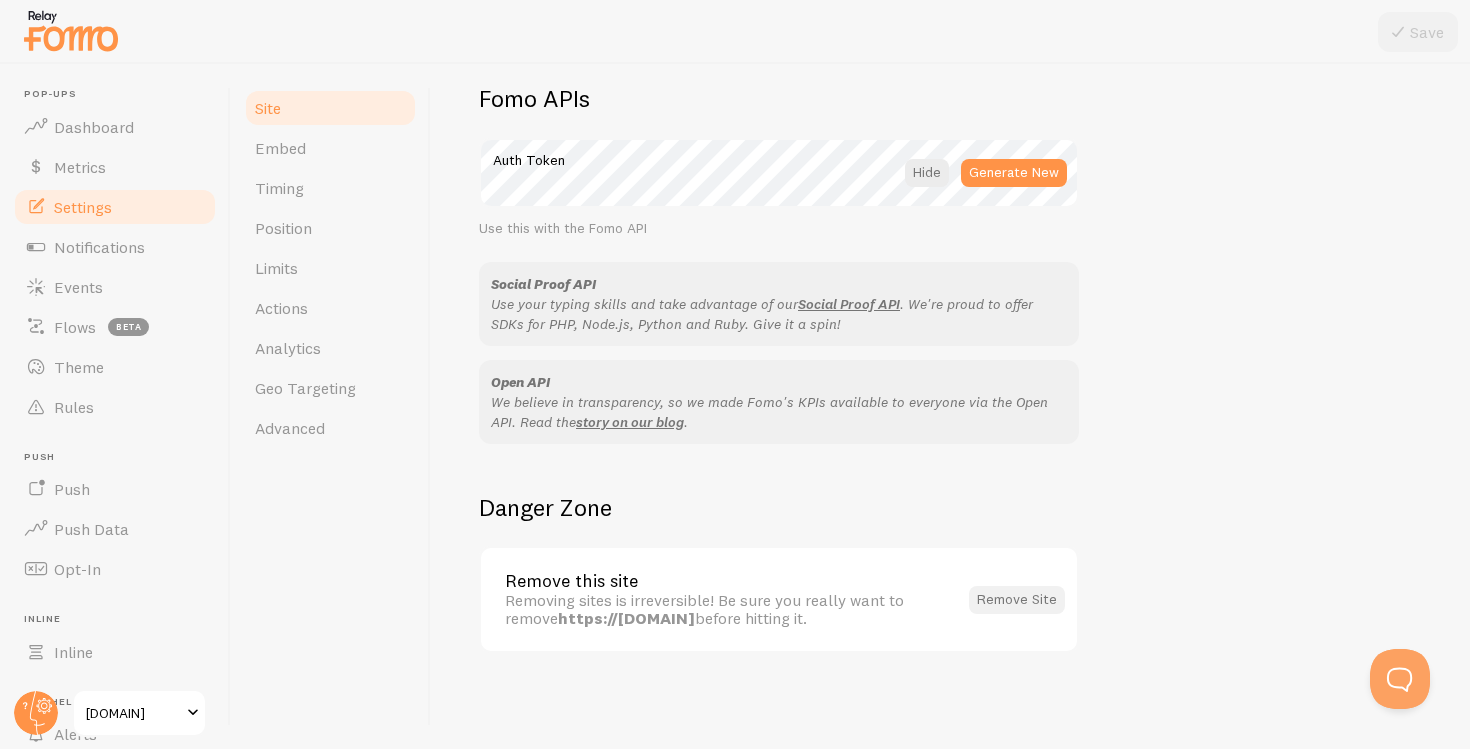 click on "Remove Site" at bounding box center (1017, 600) 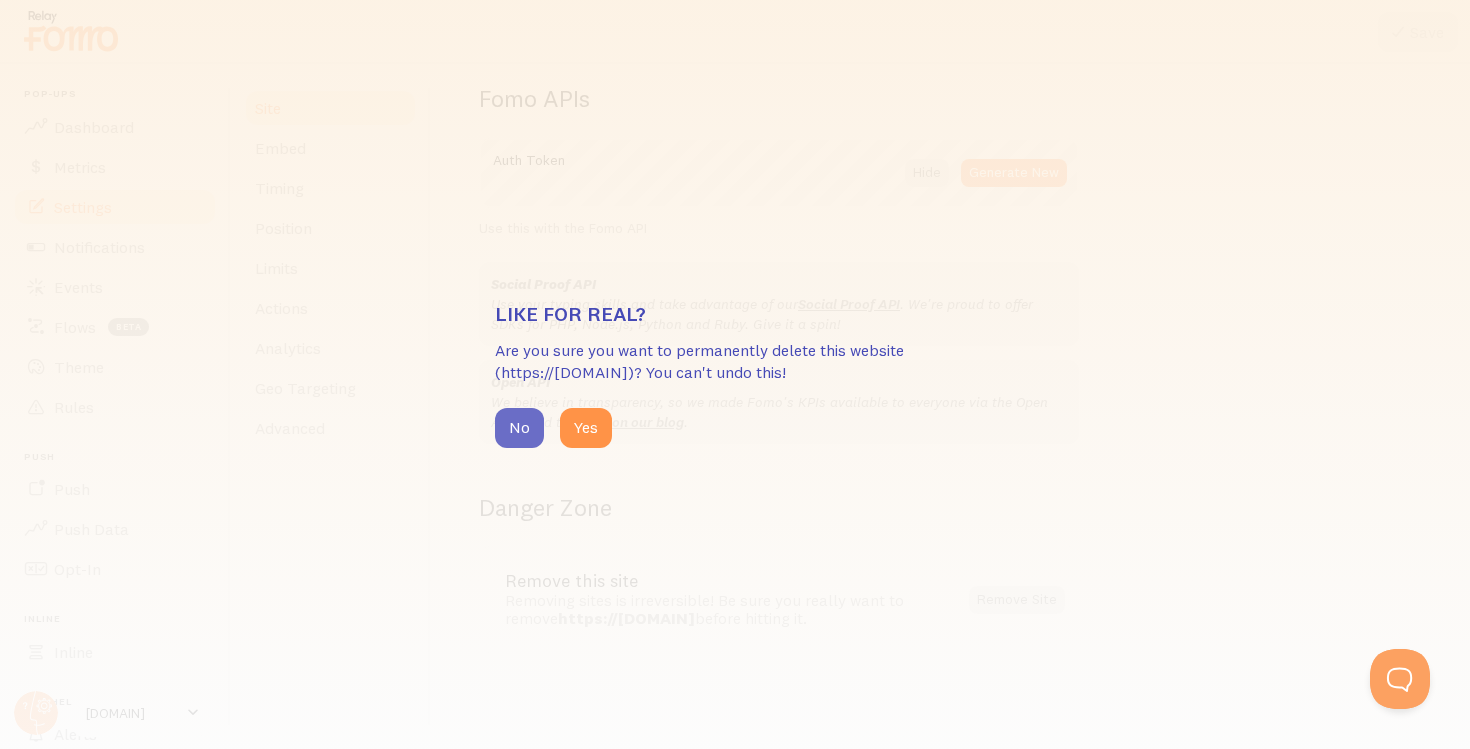 click on "No" at bounding box center (519, 428) 